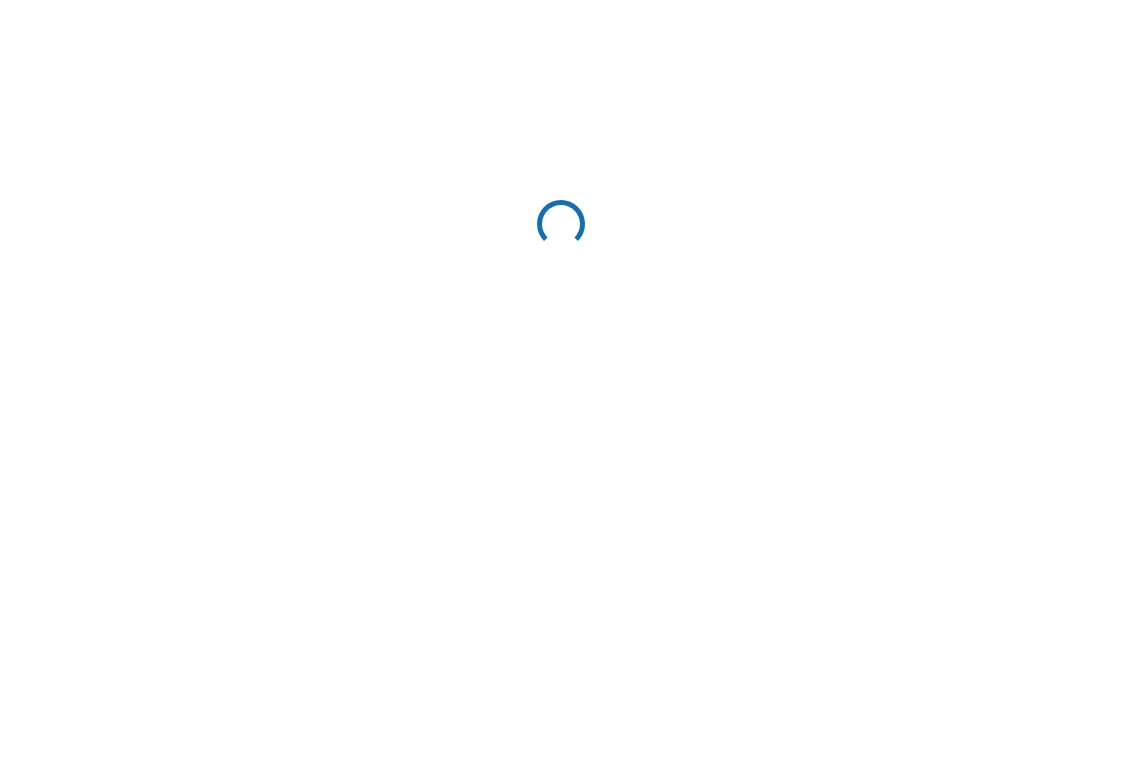 scroll, scrollTop: 0, scrollLeft: 0, axis: both 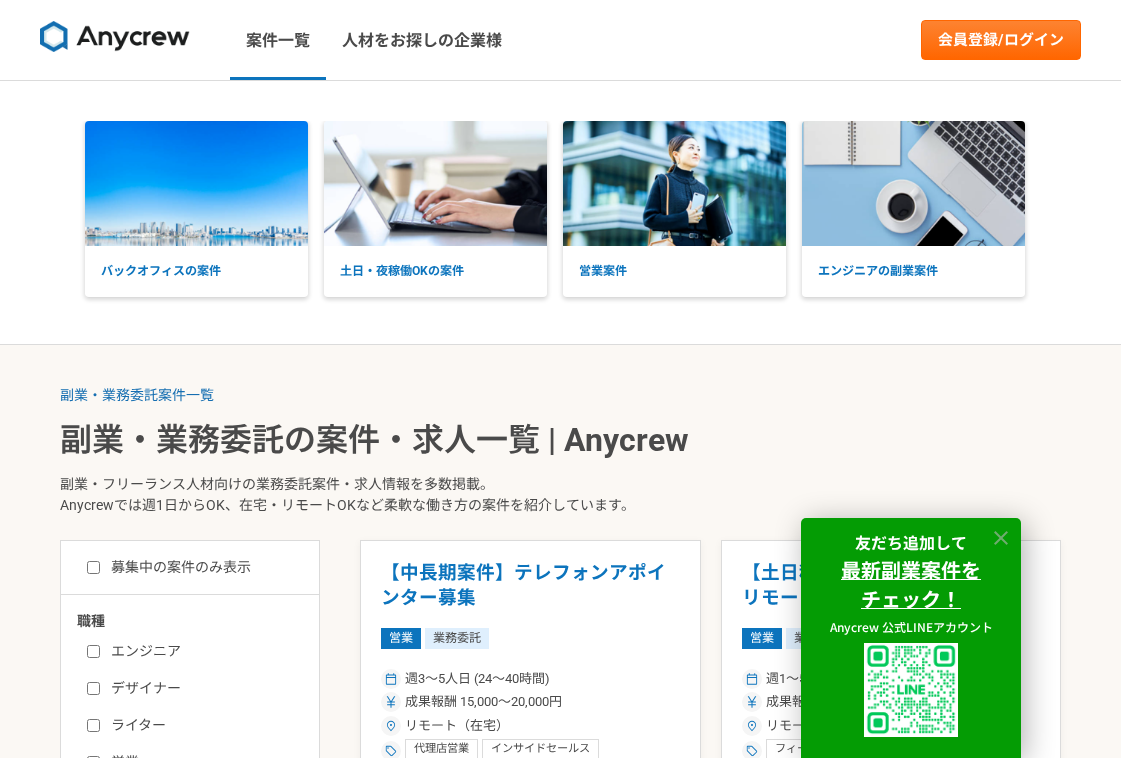 click 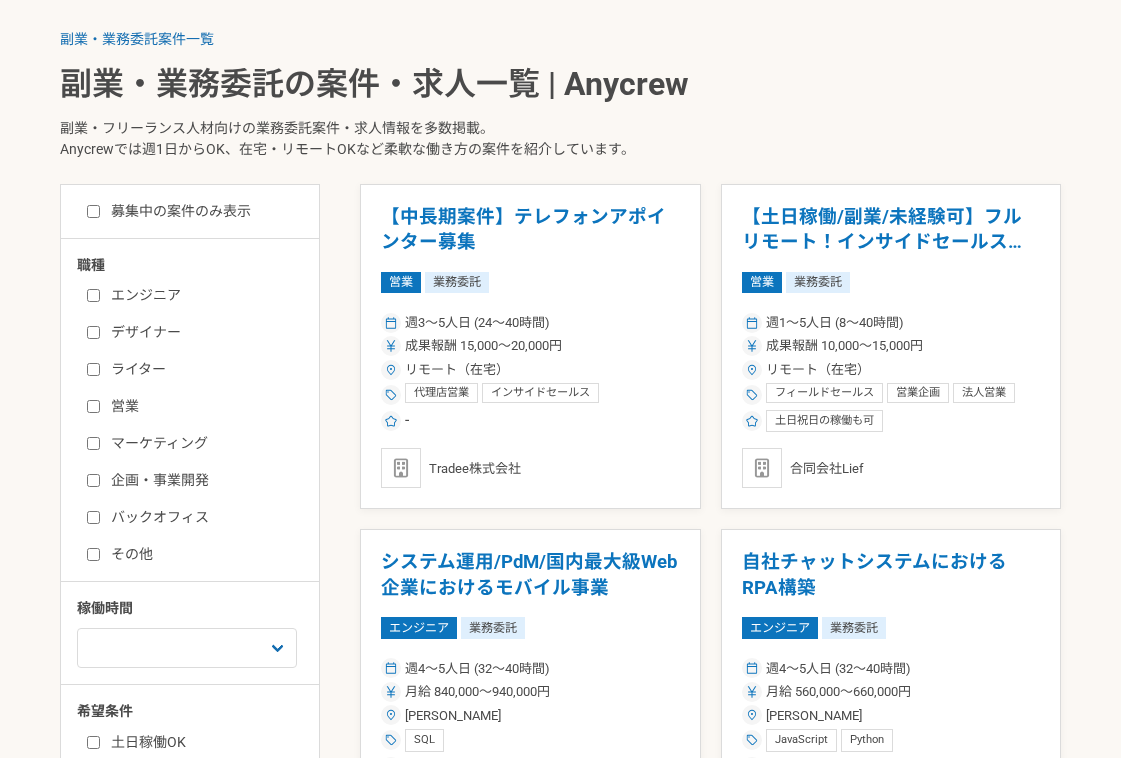 scroll, scrollTop: 357, scrollLeft: 0, axis: vertical 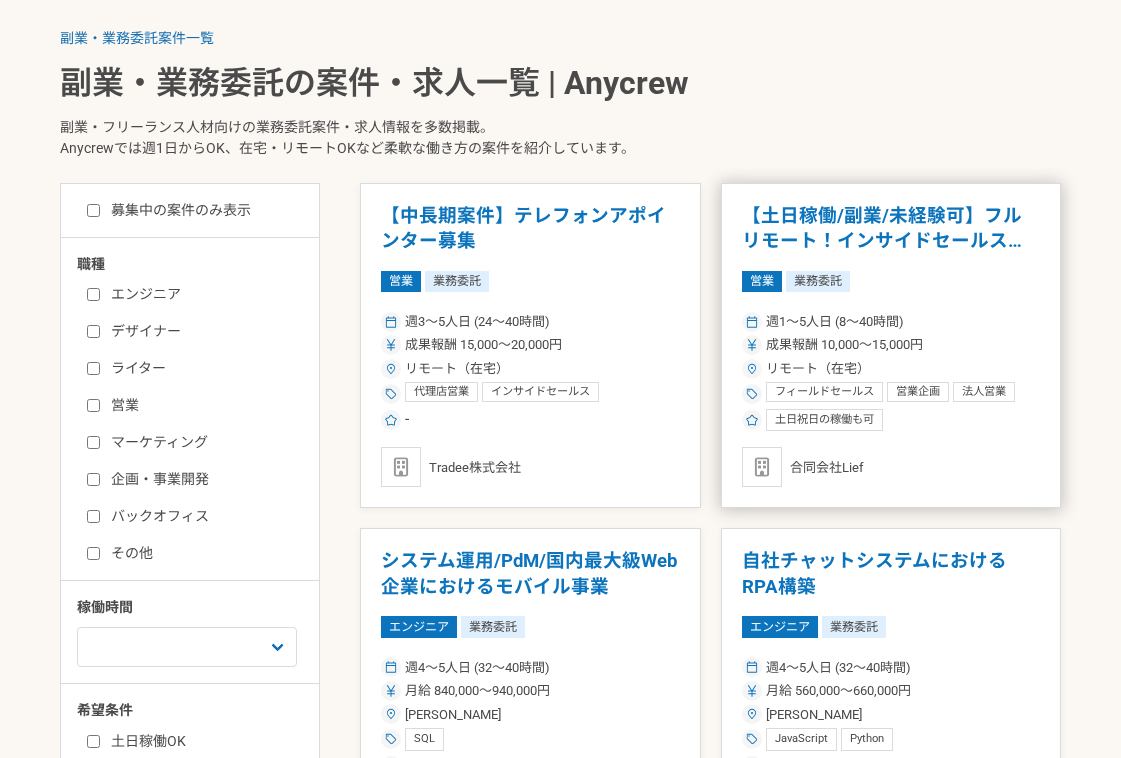 click on "【土日稼働/副業/未経験可】フルリモート！インサイドセールス募集（長期案件） 営業 業務委託 週1〜5人日 (8〜40時間) 成果報酬 10,000〜15,000円 リモート（在宅） フィールドセールス 営業企画 法人営業 法人営業　新規開拓　顧客管理　営業提案 個人営業 BtoBマーケティング企画 営業 営業事務 営業戦略 土日祝日の稼働も可 合同会社Lief" at bounding box center [891, 346] 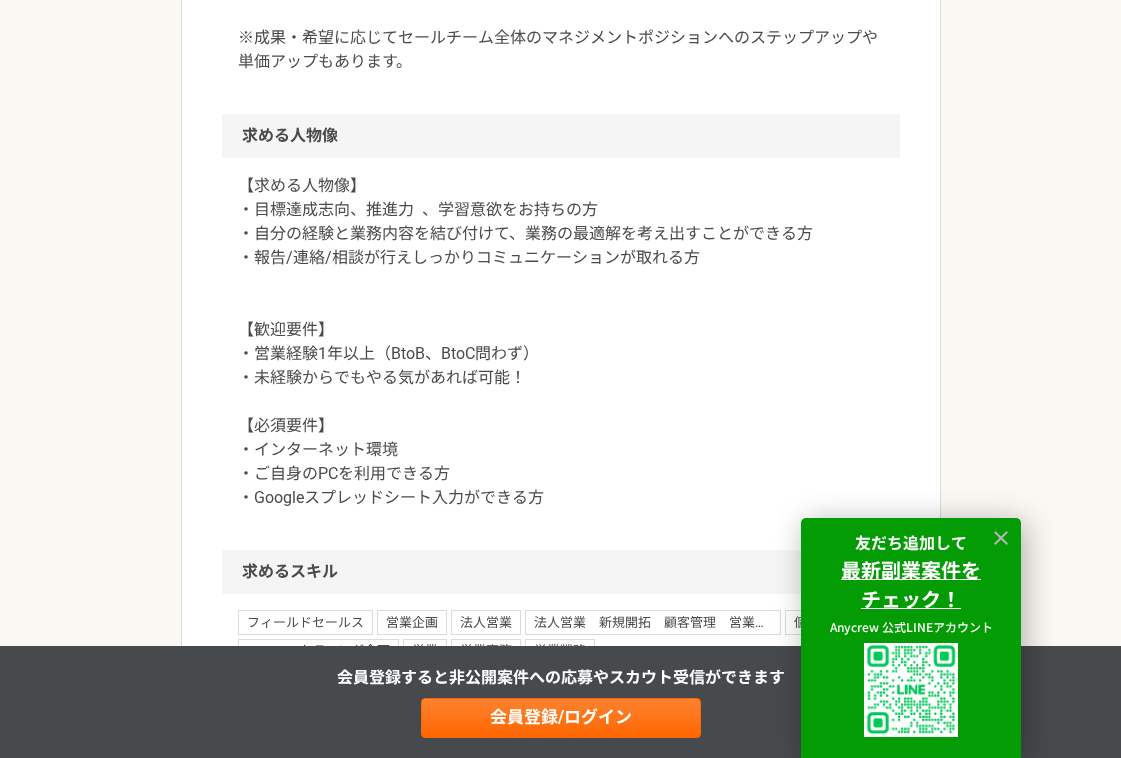 scroll, scrollTop: 1653, scrollLeft: 0, axis: vertical 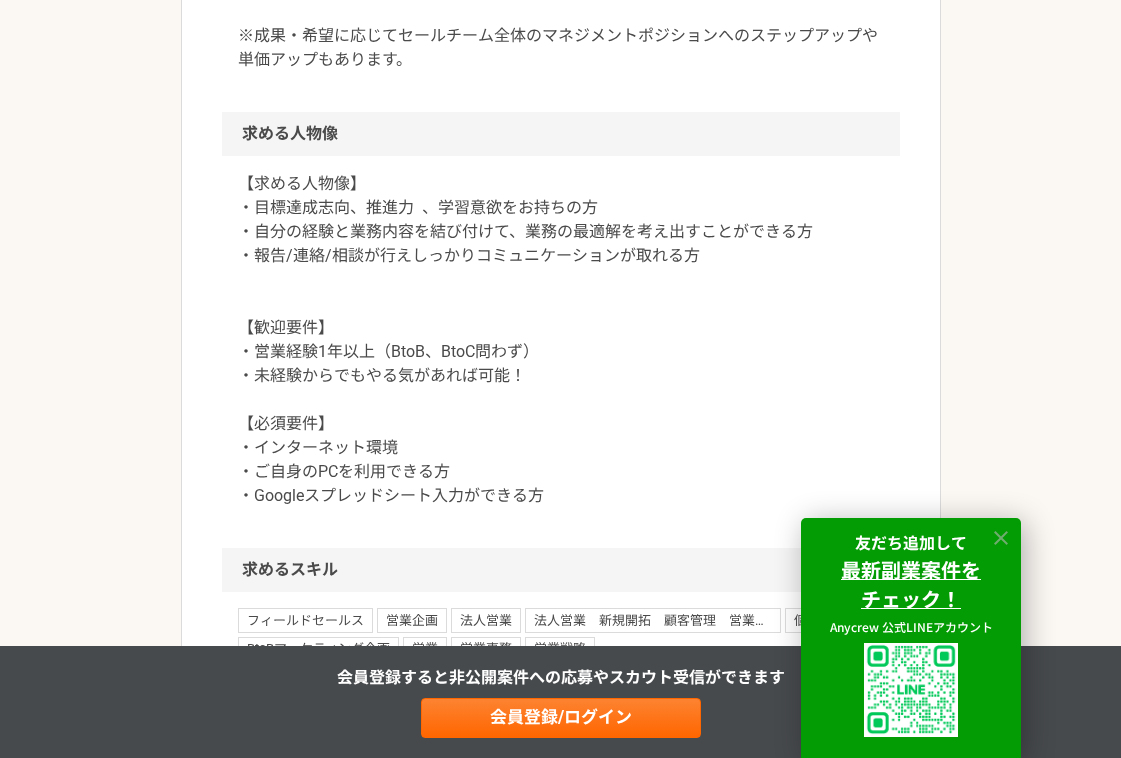 click 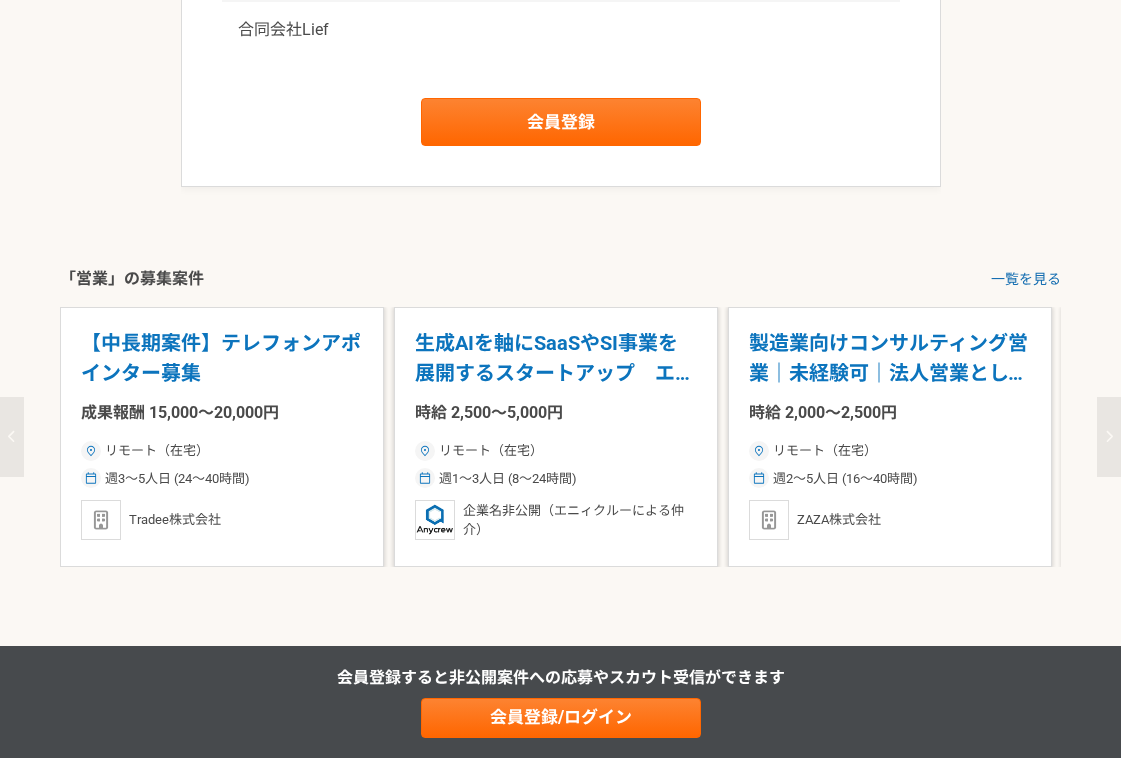 scroll, scrollTop: 3231, scrollLeft: 0, axis: vertical 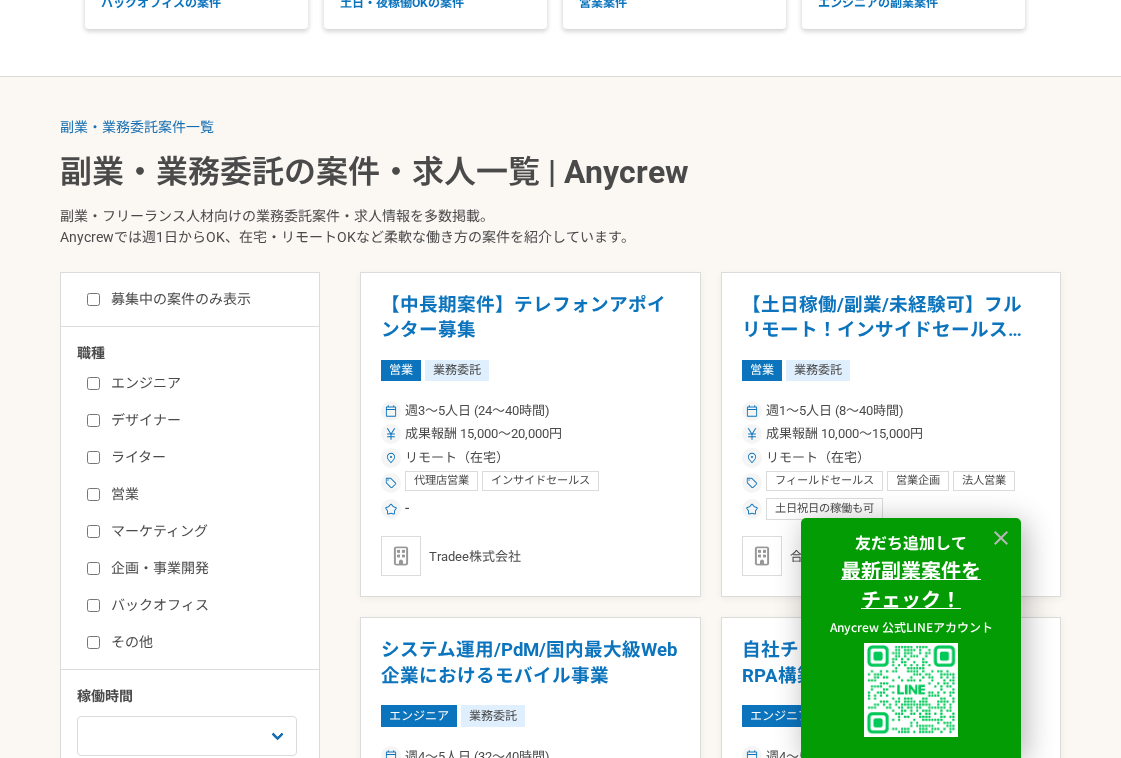 click on "デザイナー" at bounding box center [202, 420] 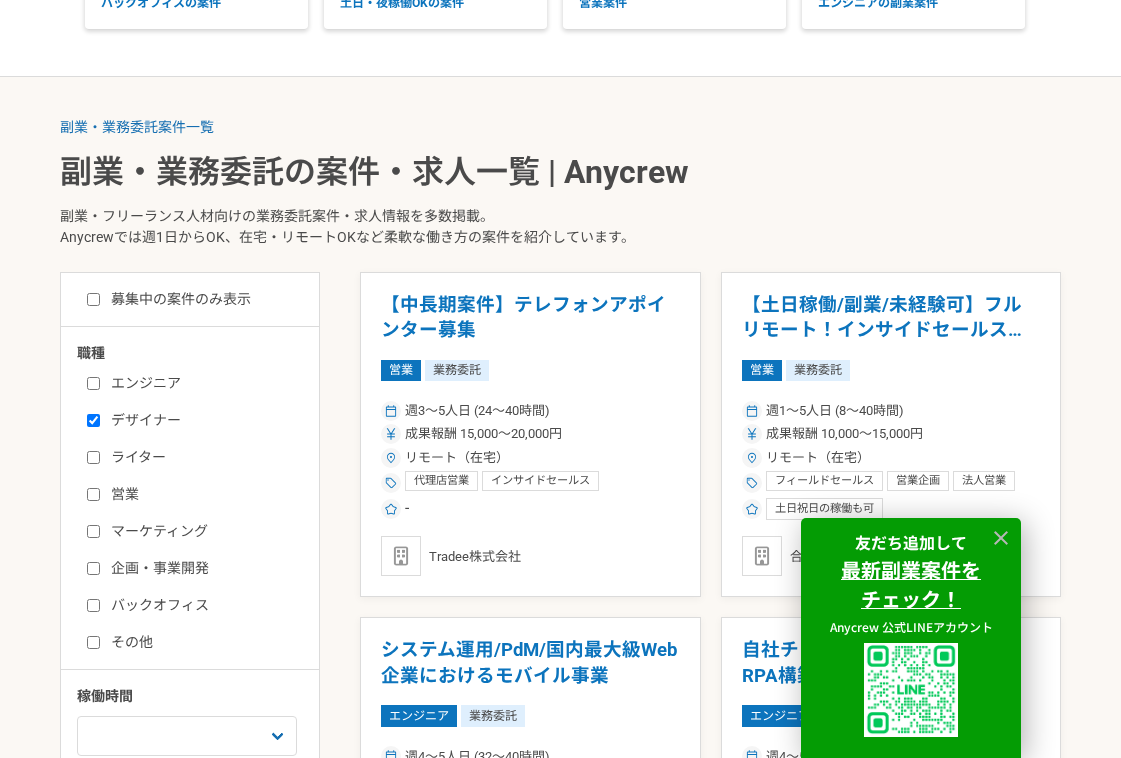 checkbox on "true" 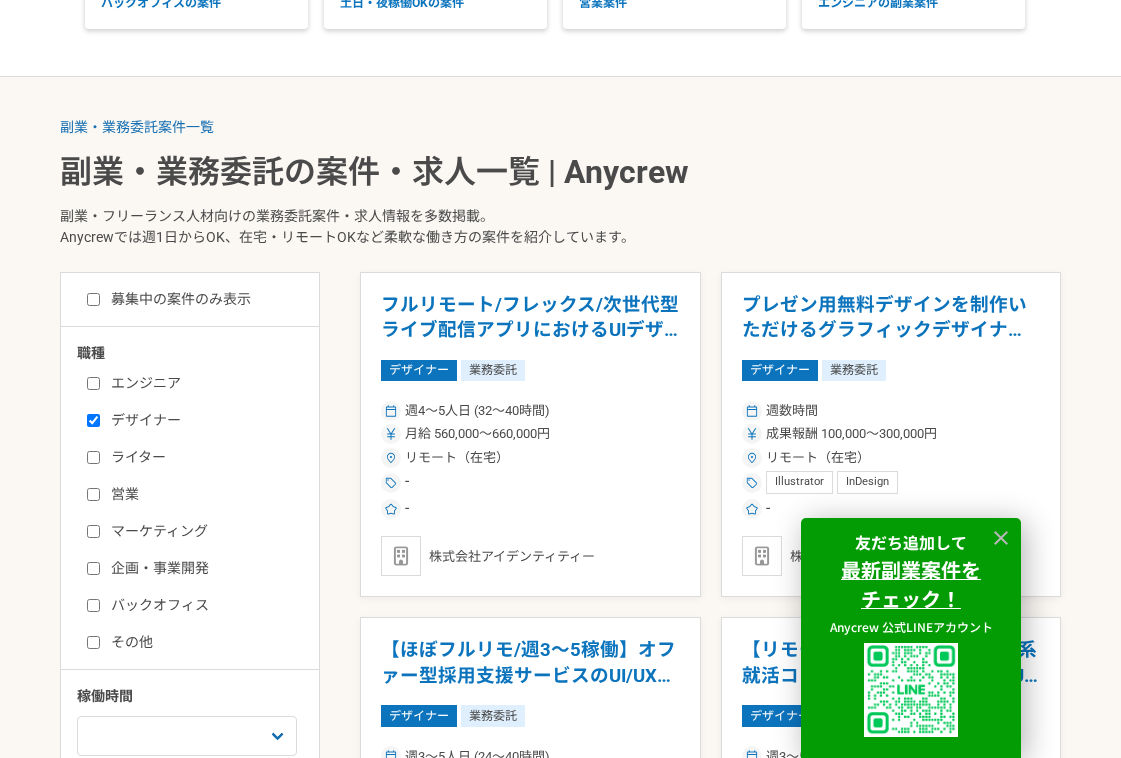 click on "バックオフィス" at bounding box center (202, 605) 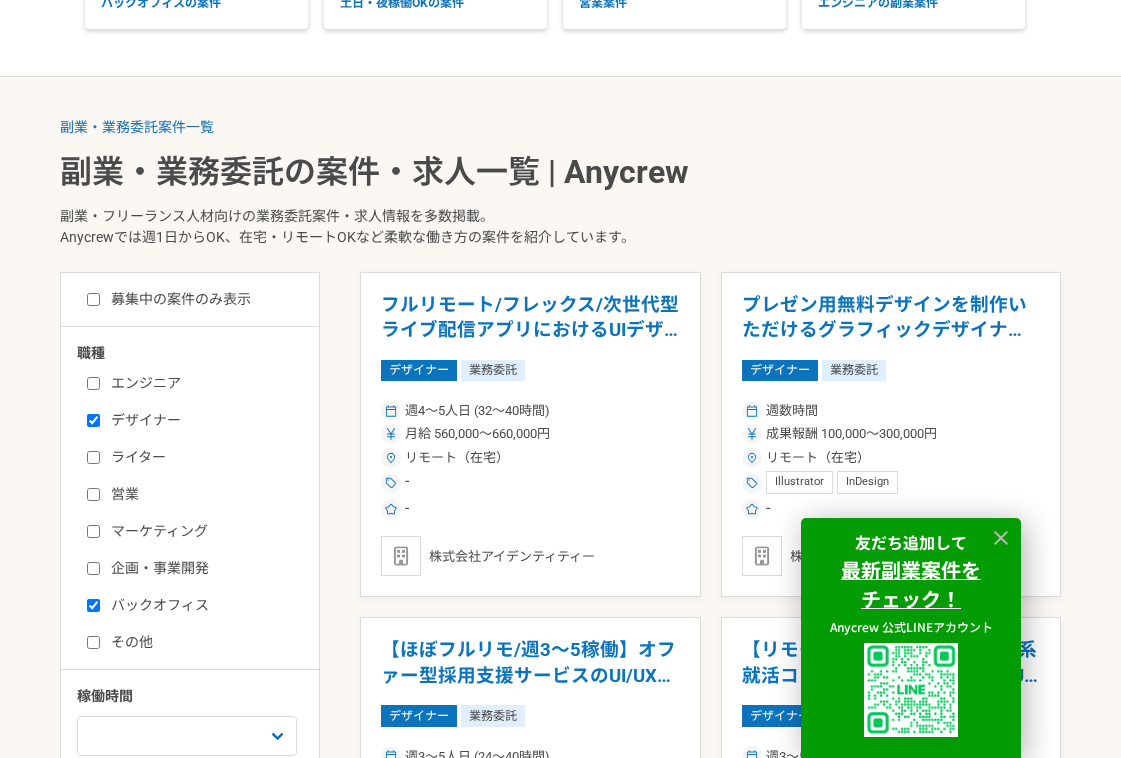 checkbox on "true" 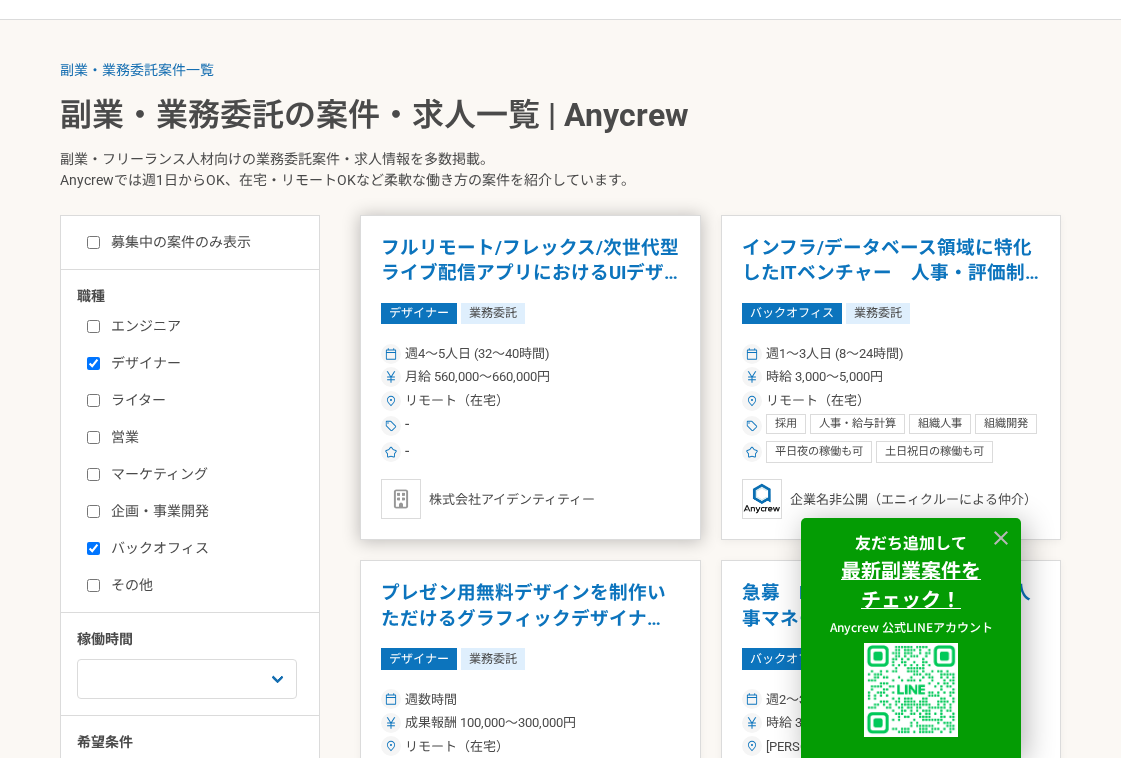 scroll, scrollTop: 329, scrollLeft: 0, axis: vertical 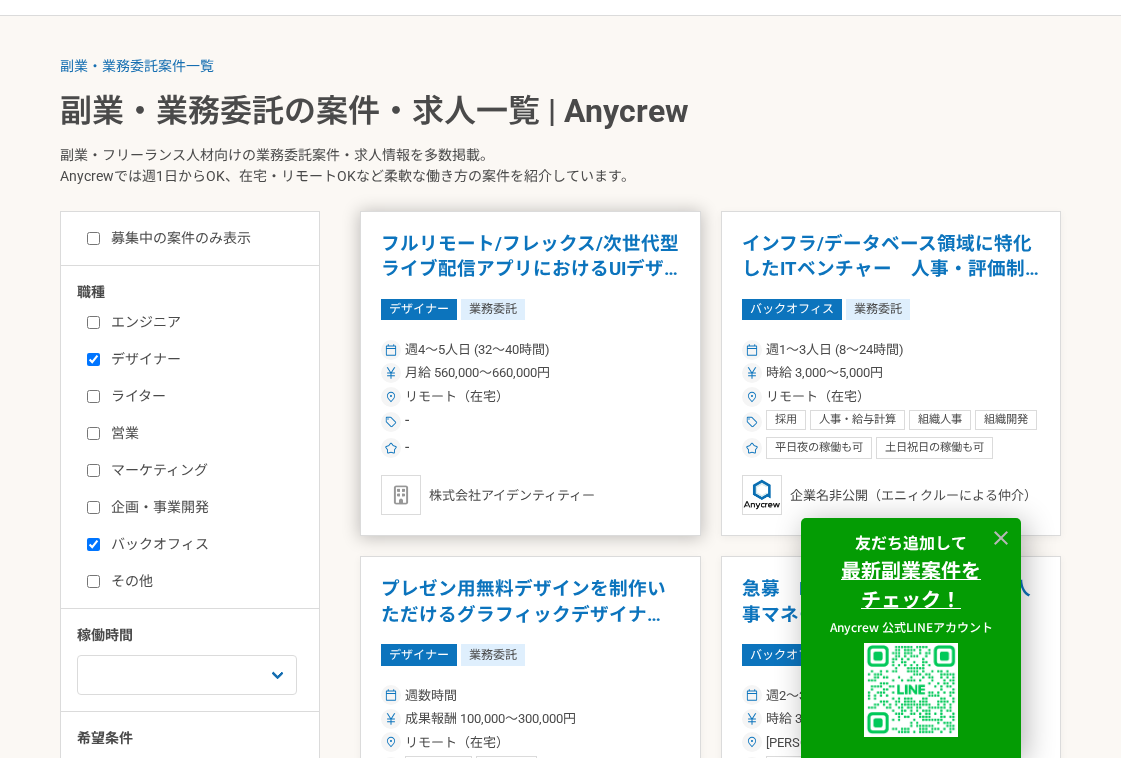 click on "-" at bounding box center (530, 448) 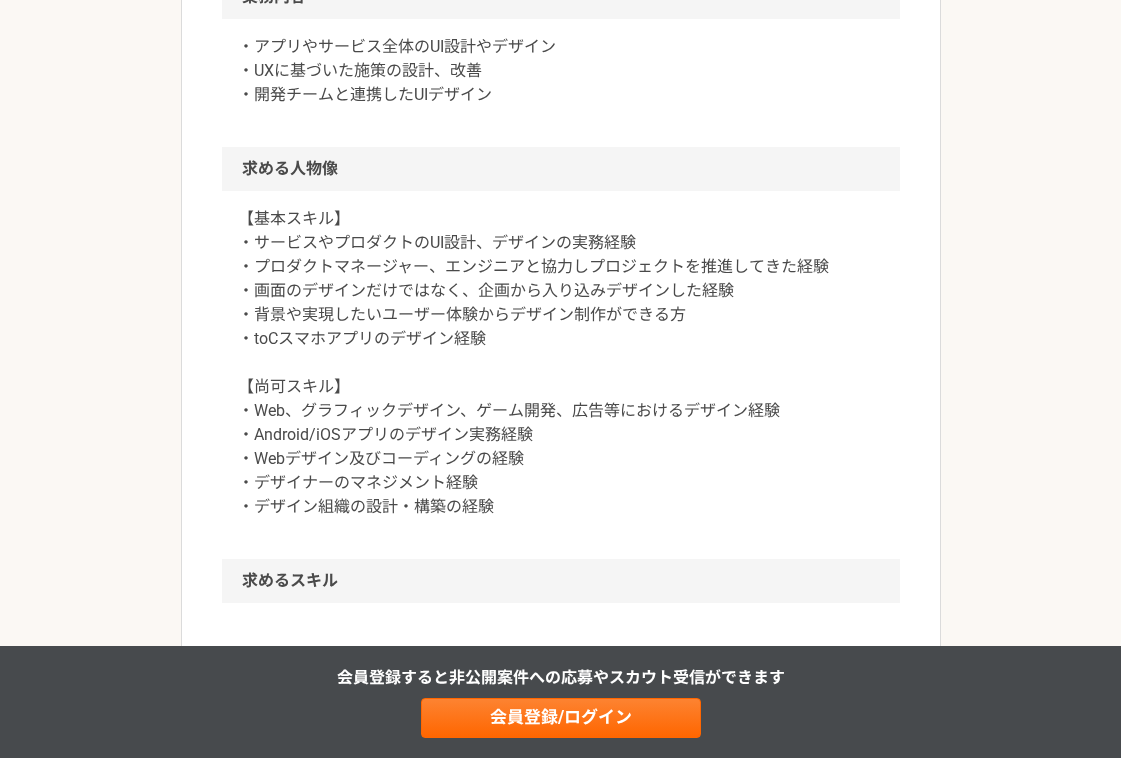 scroll, scrollTop: 813, scrollLeft: 0, axis: vertical 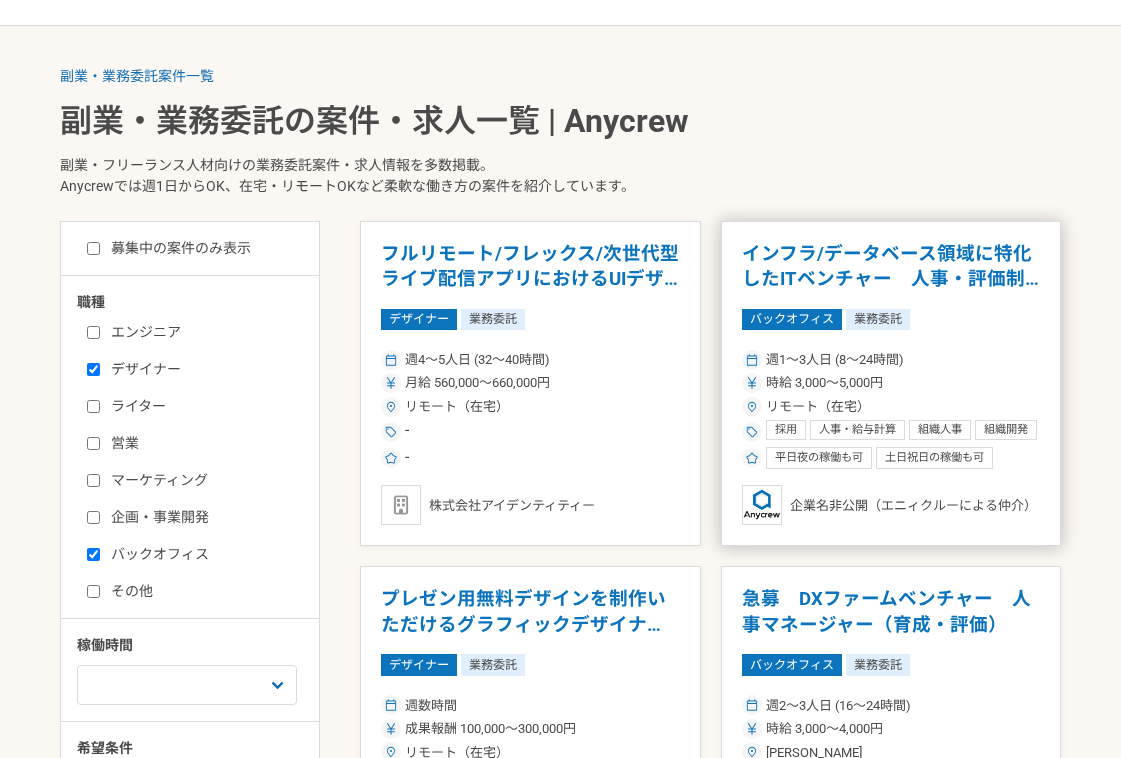 click on "時給 3,000〜5,000円" at bounding box center (891, 383) 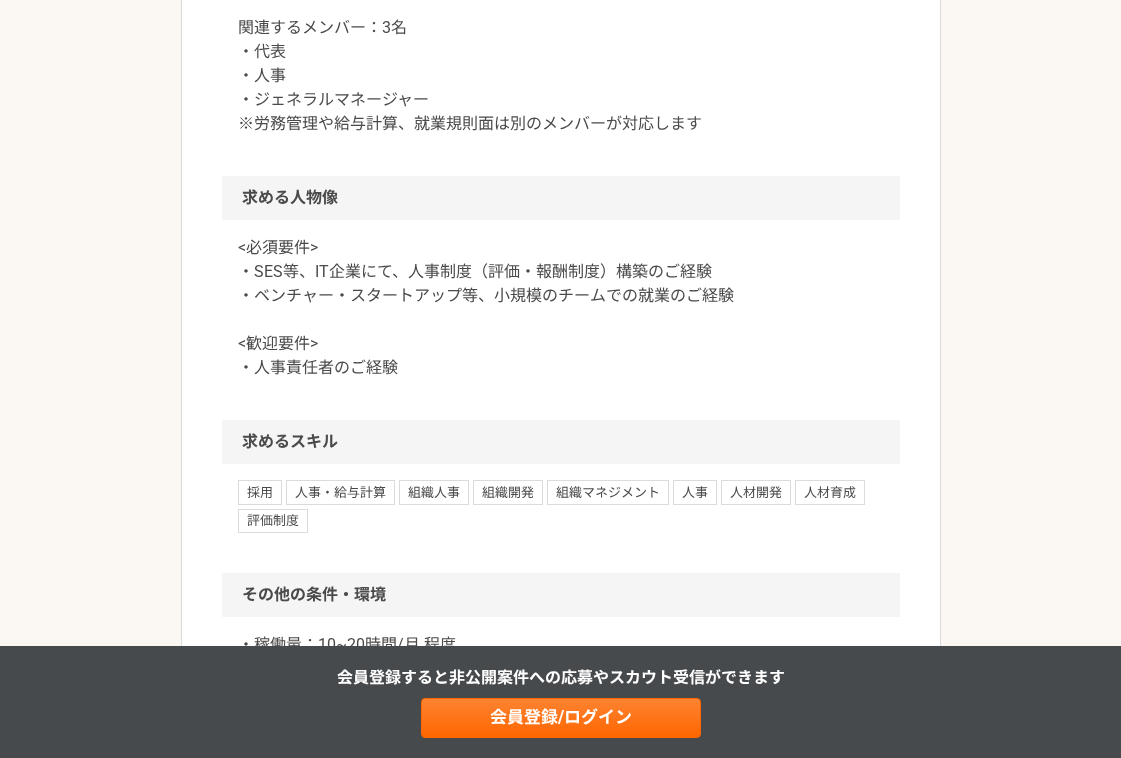 scroll, scrollTop: 1303, scrollLeft: 0, axis: vertical 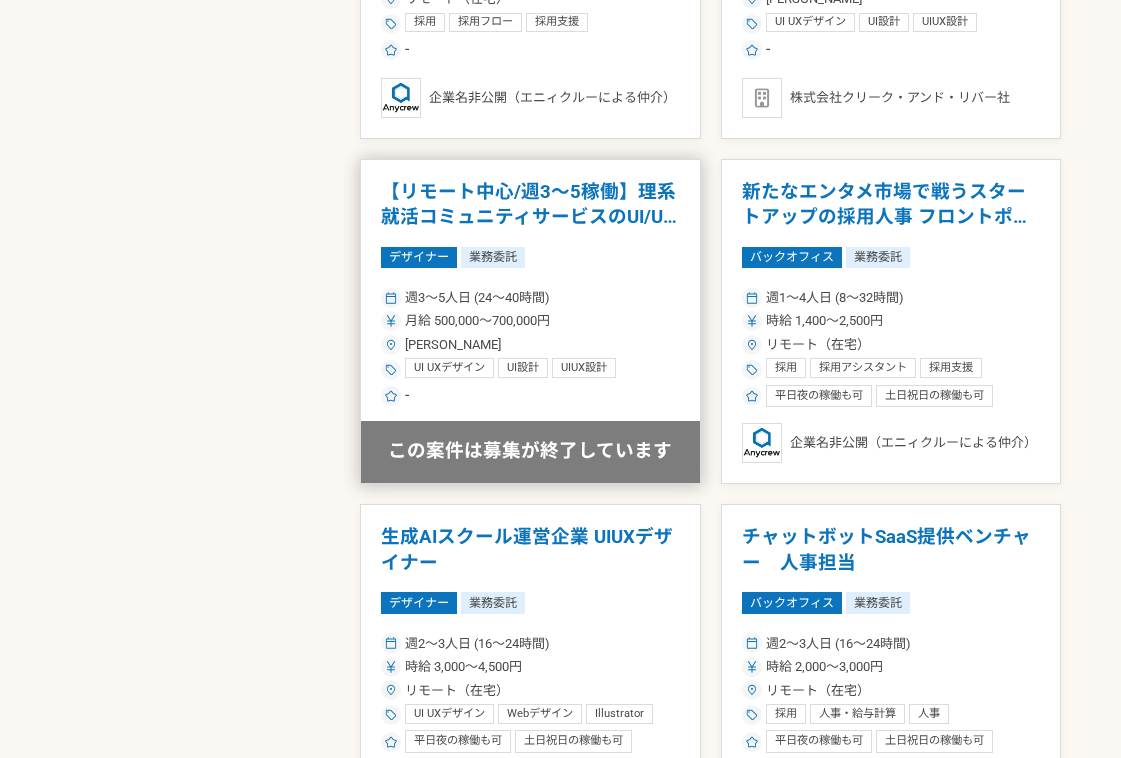 click on "月給 500,000〜700,000円" at bounding box center (530, 321) 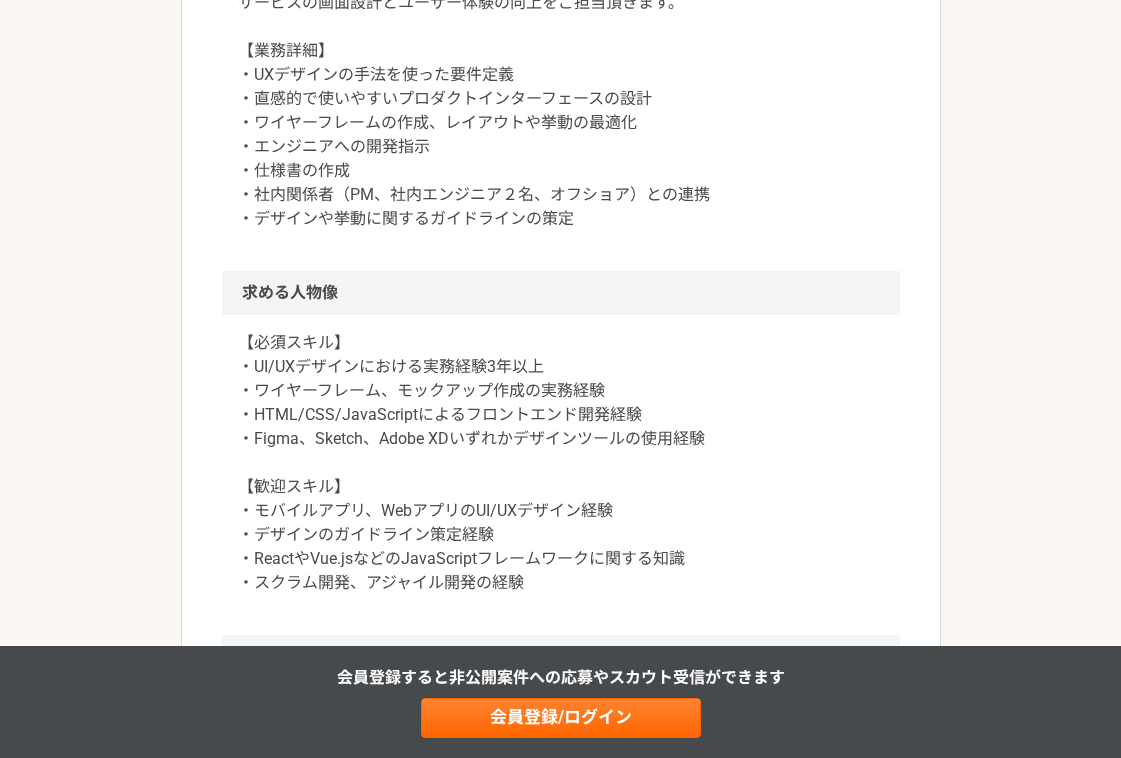 scroll, scrollTop: 1079, scrollLeft: 0, axis: vertical 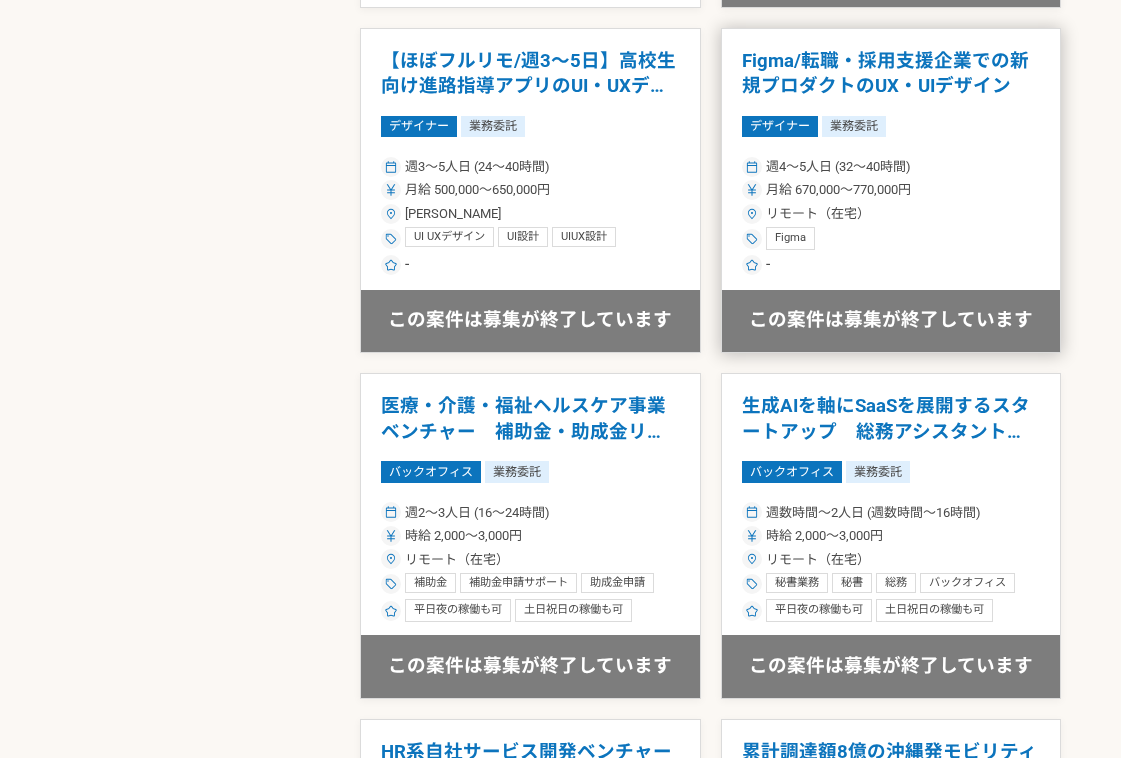 click on "Figma" at bounding box center [790, 238] 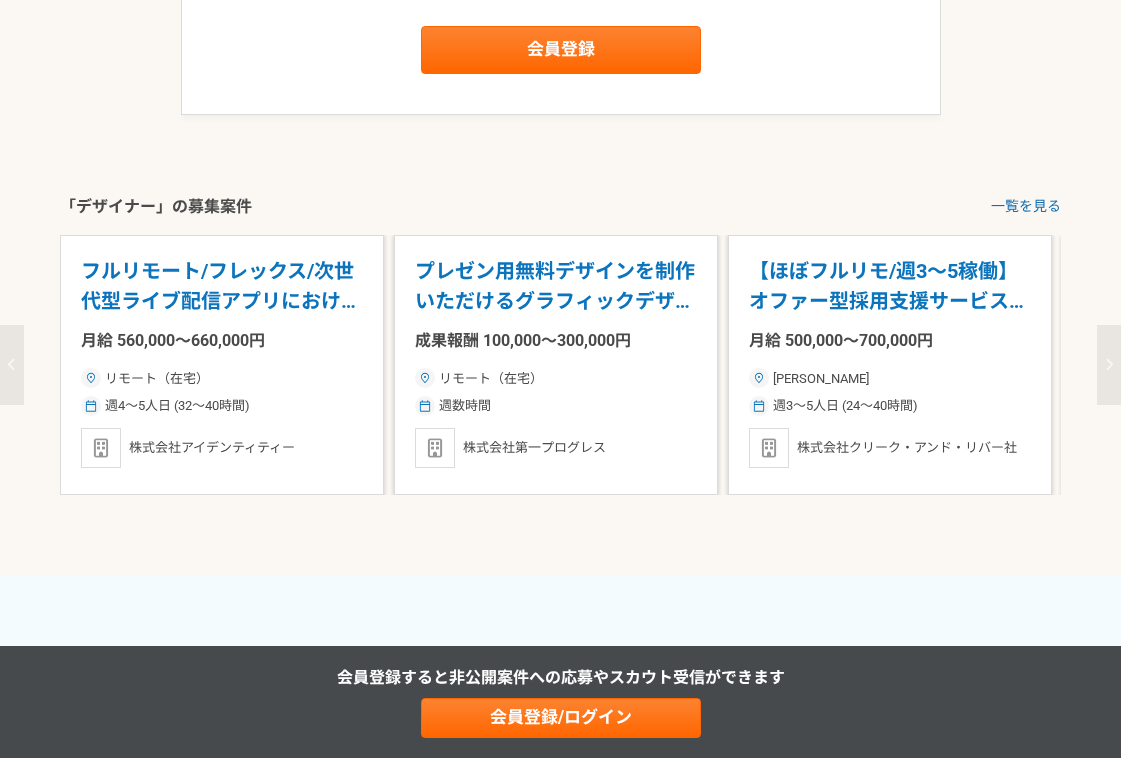 scroll, scrollTop: 2079, scrollLeft: 0, axis: vertical 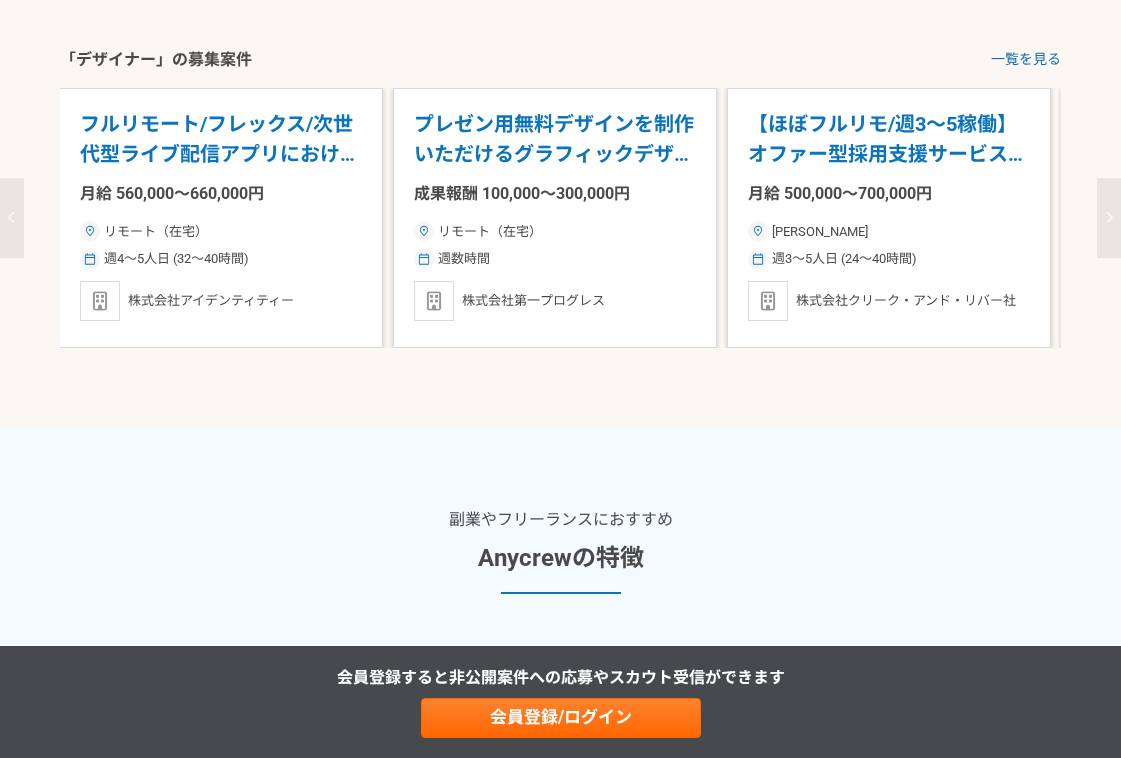click on "リモート（在宅）" at bounding box center [555, 232] 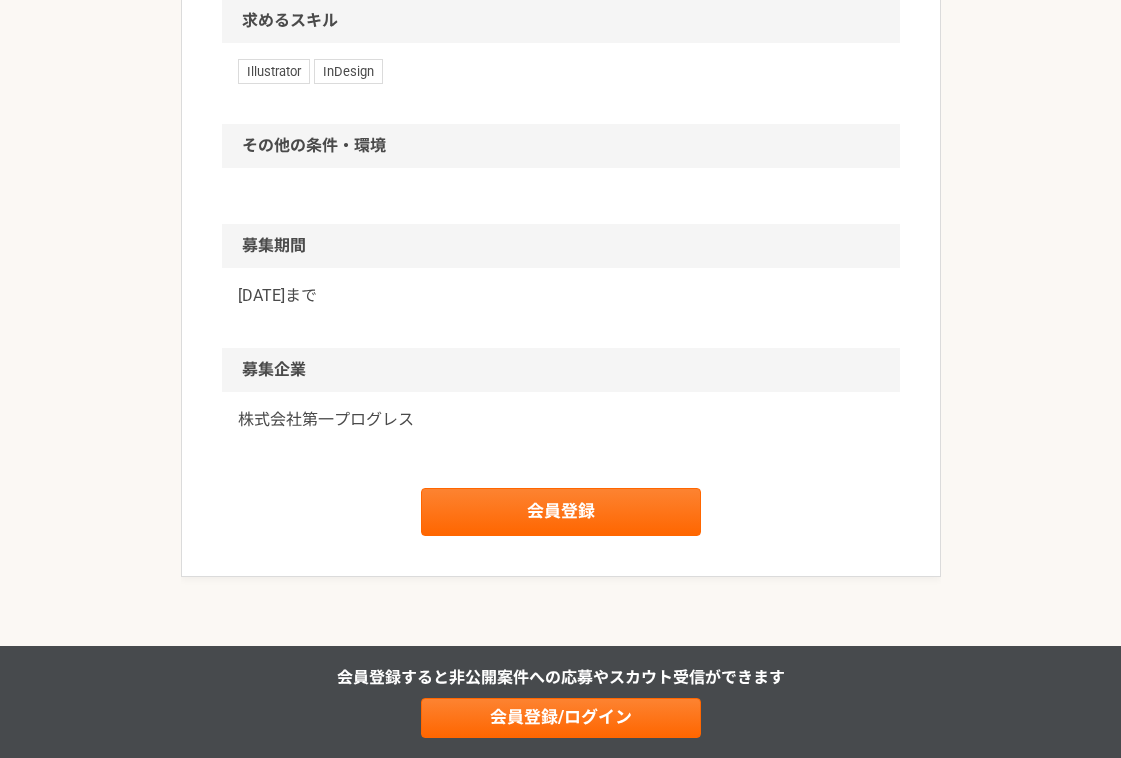 scroll, scrollTop: 1337, scrollLeft: 0, axis: vertical 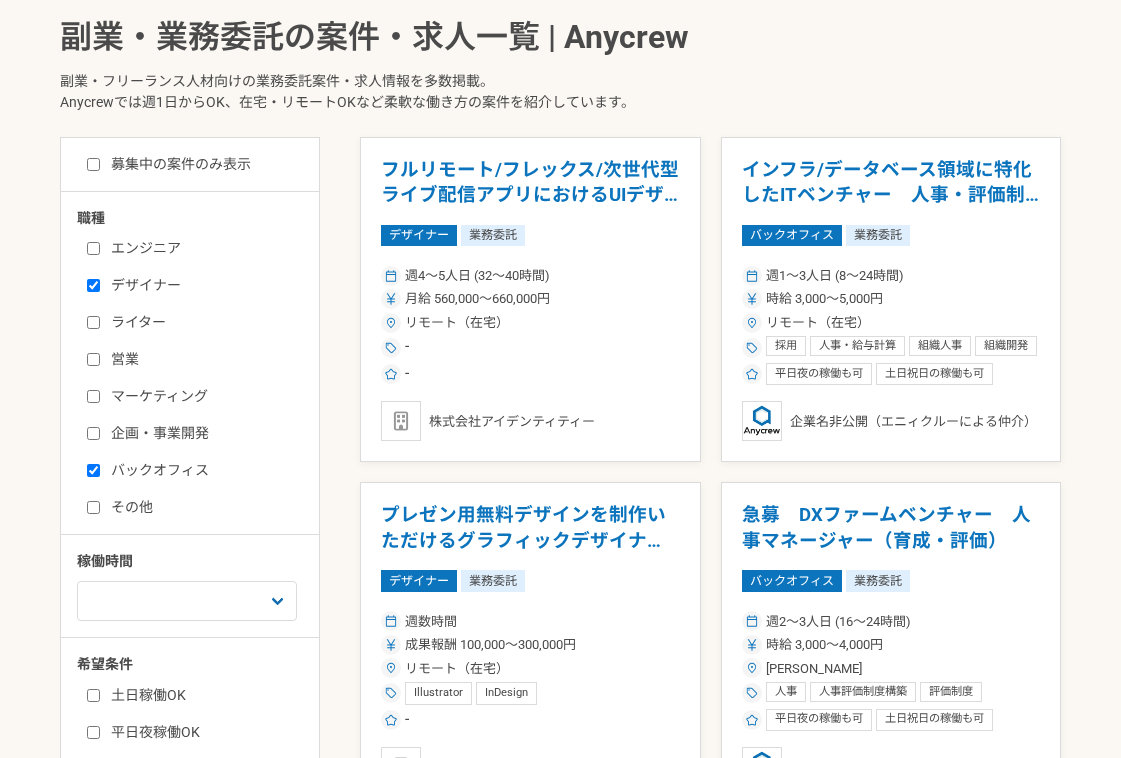 click on "バックオフィス" at bounding box center [93, 470] 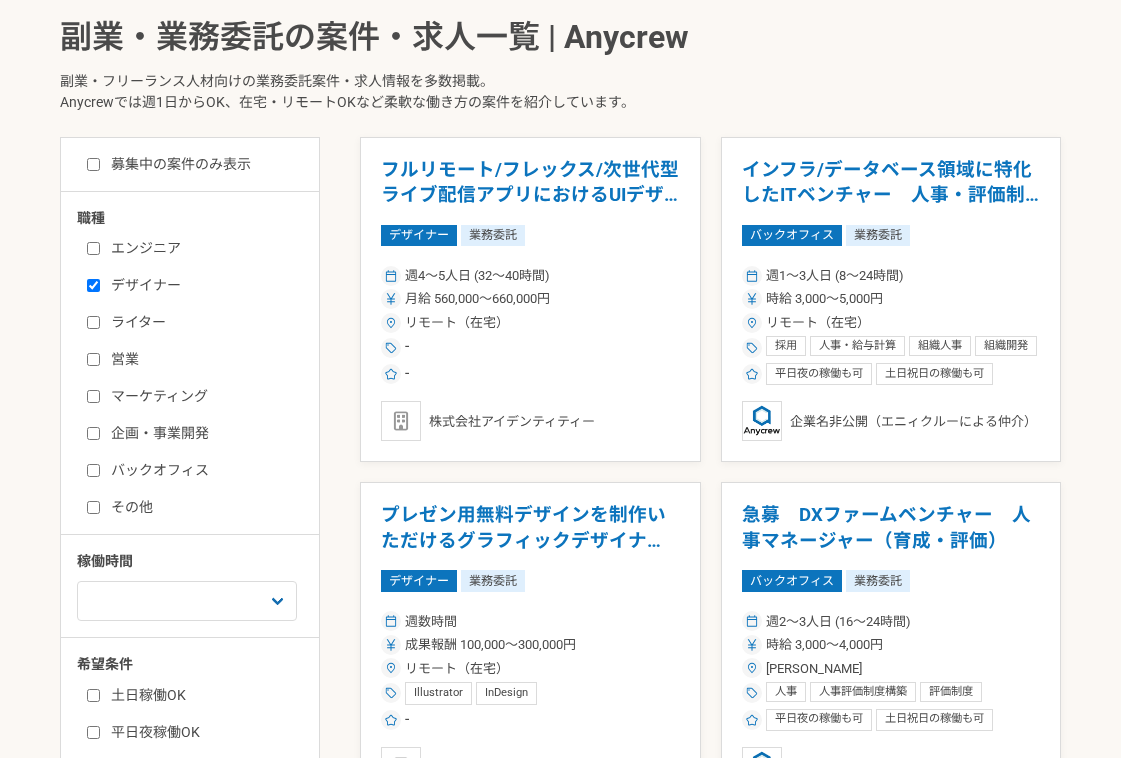 checkbox on "false" 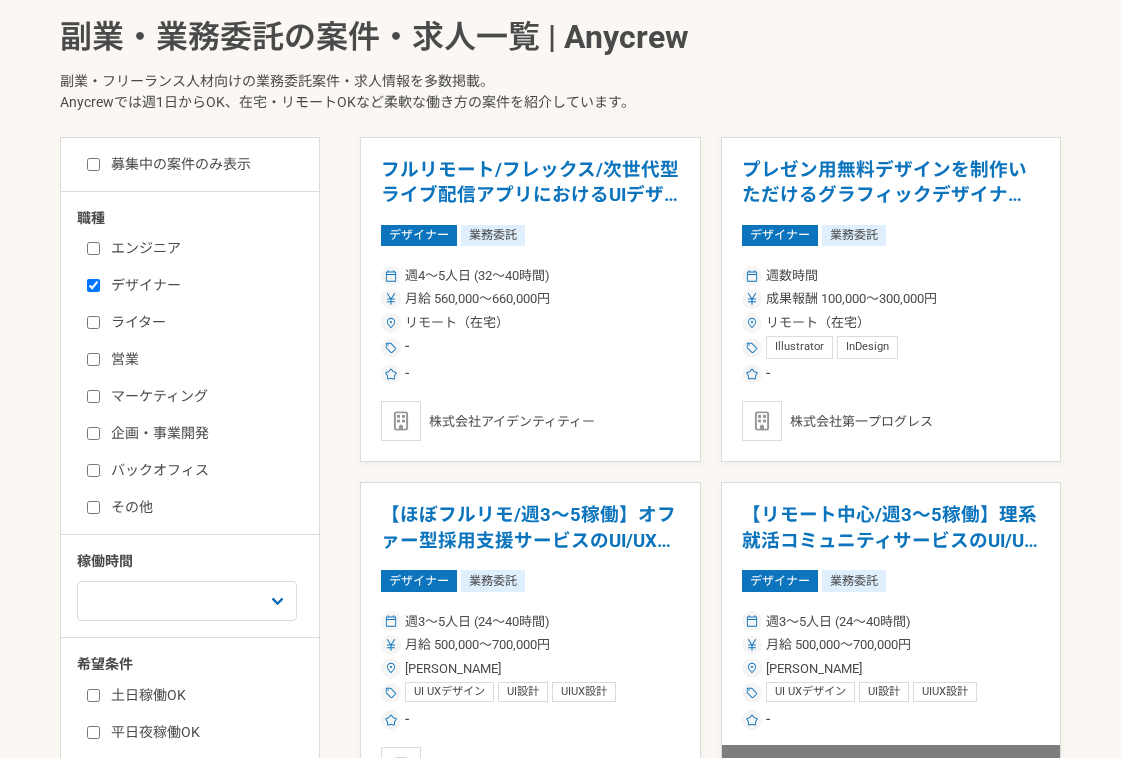 click on "ライター" at bounding box center [93, 322] 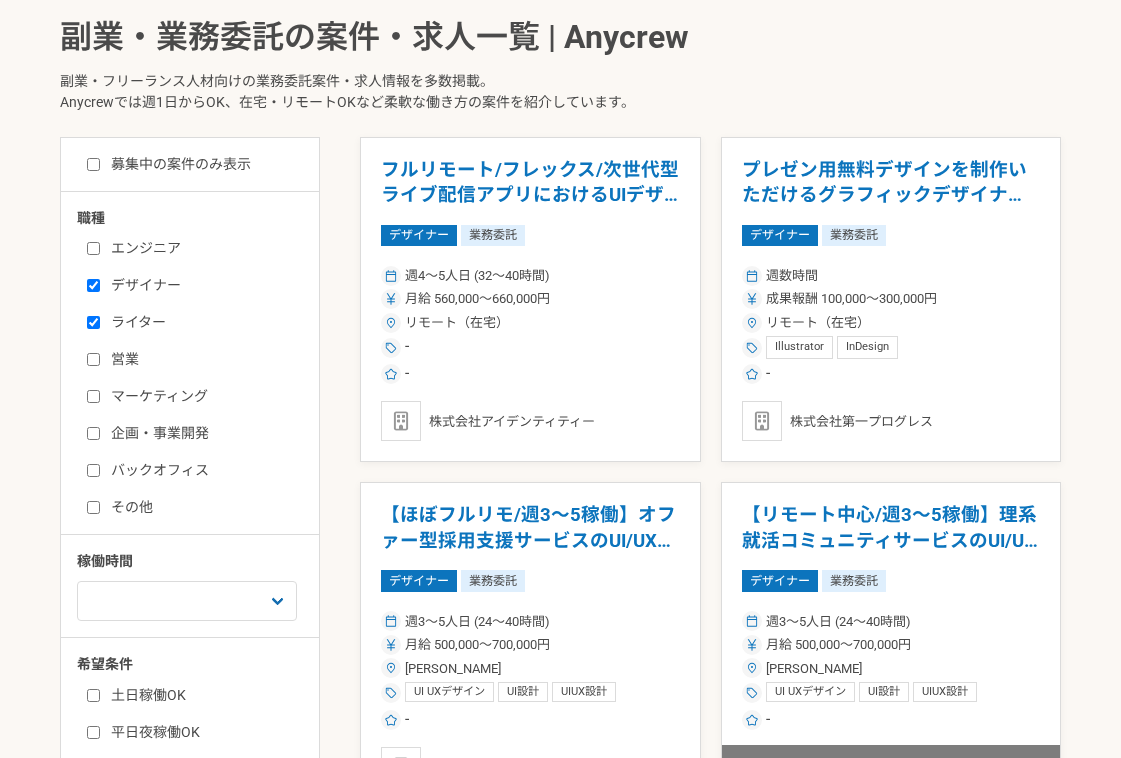 checkbox on "true" 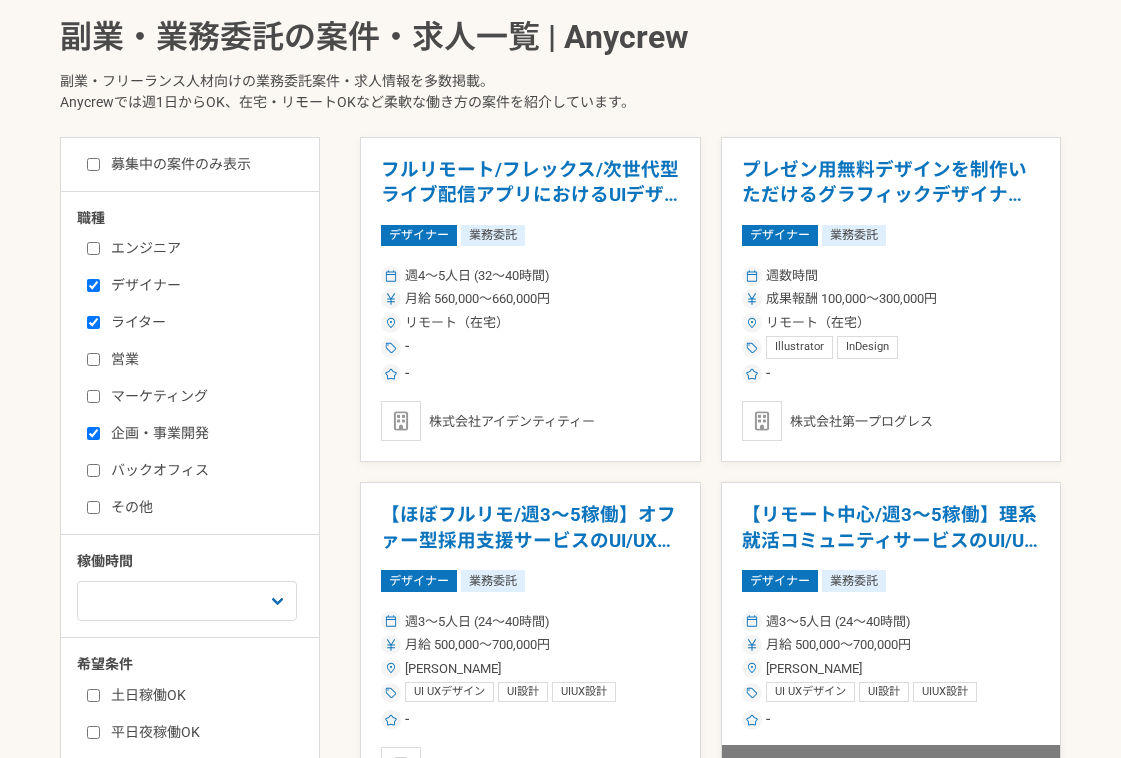 checkbox on "true" 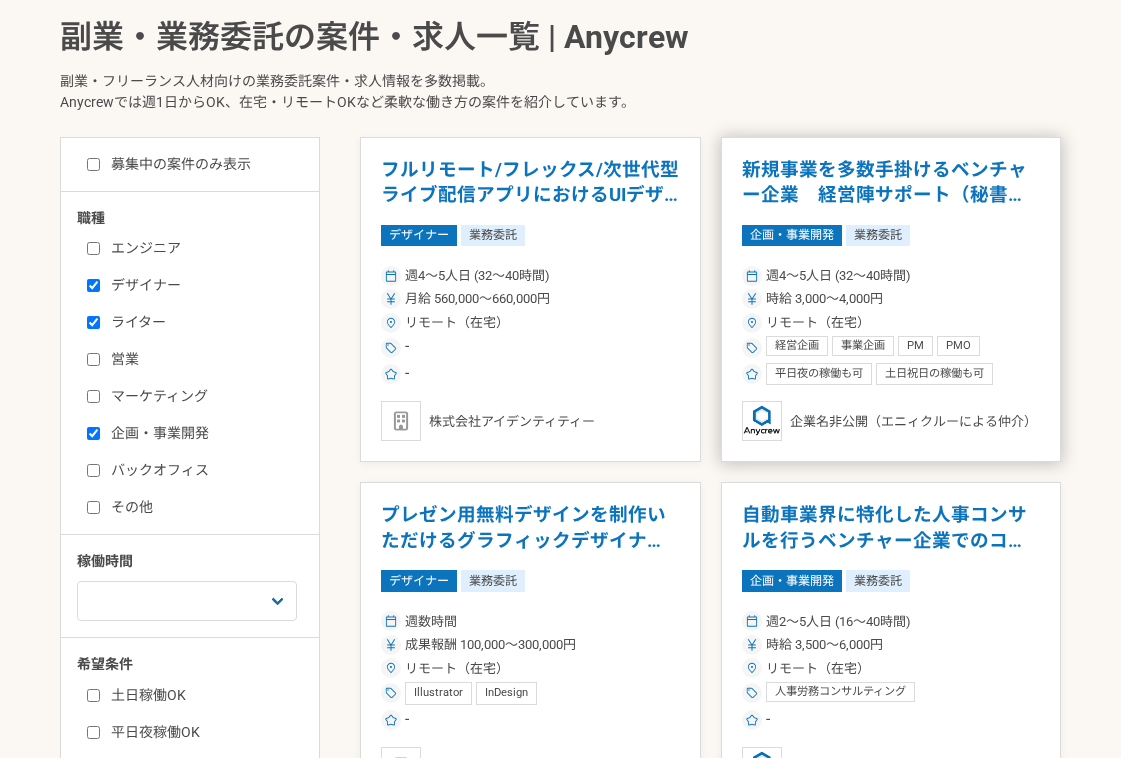 click on "週4〜5人日 (32〜40時間)" at bounding box center [891, 276] 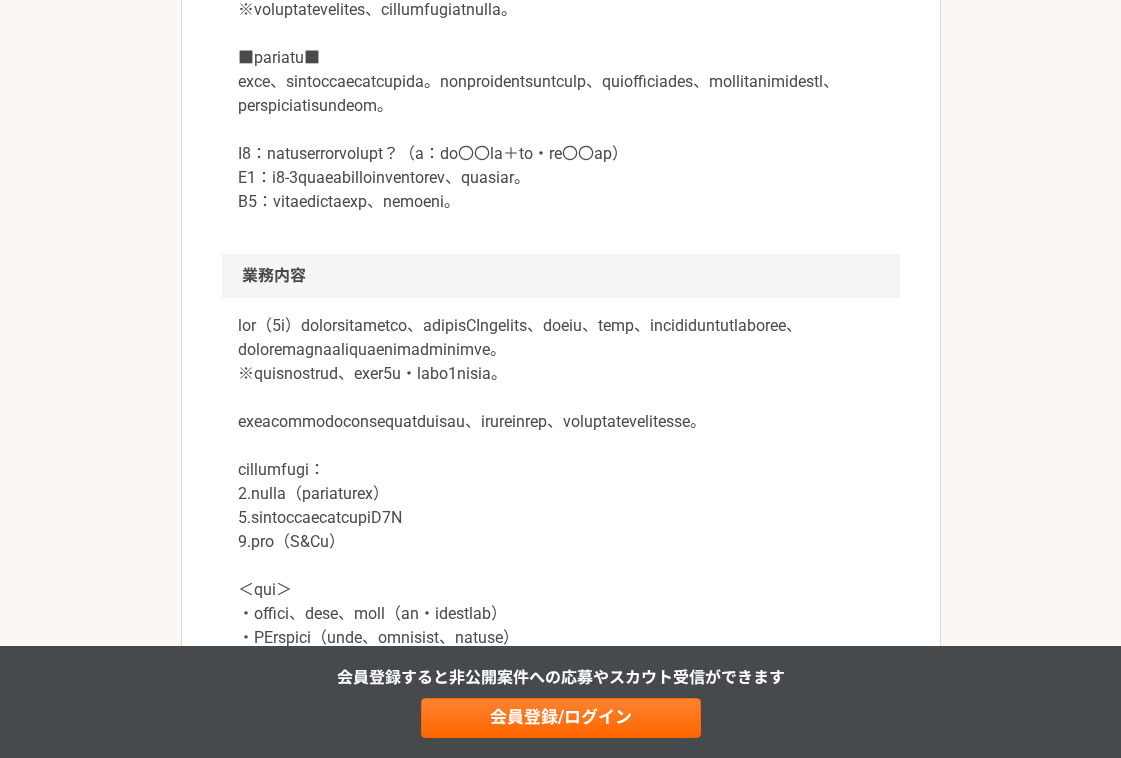 scroll, scrollTop: 836, scrollLeft: 0, axis: vertical 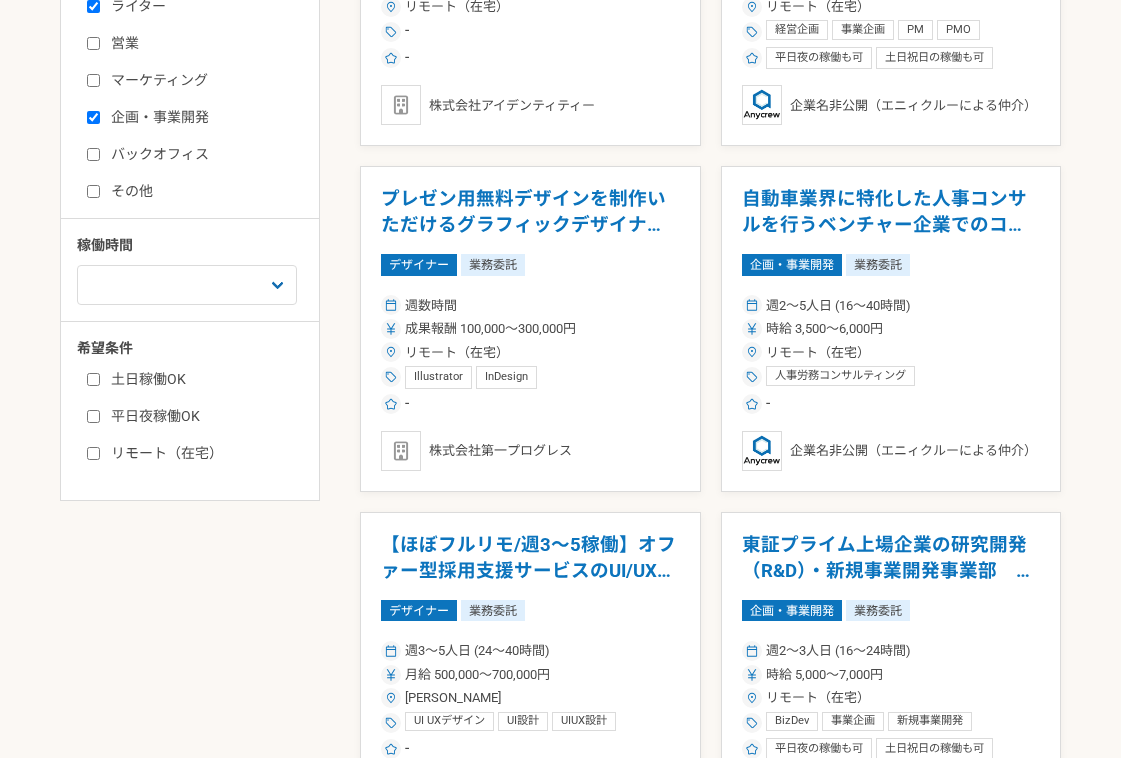 click on "企画・事業開発" at bounding box center [202, 117] 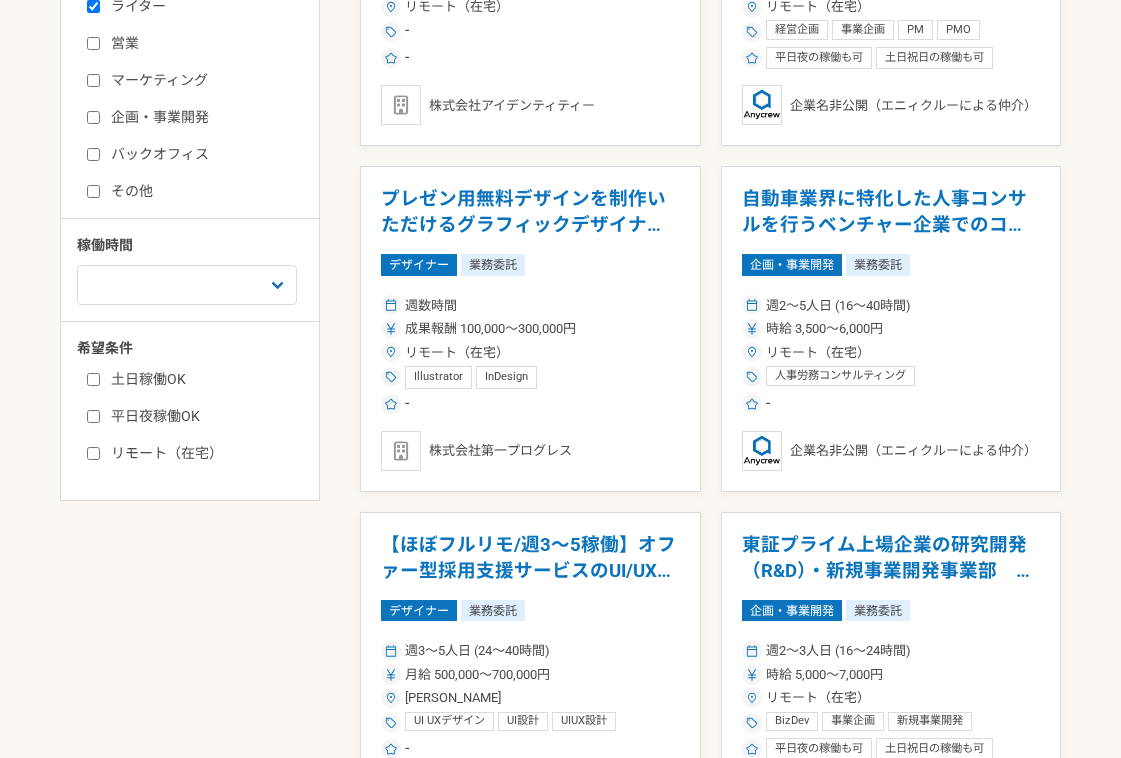 checkbox on "false" 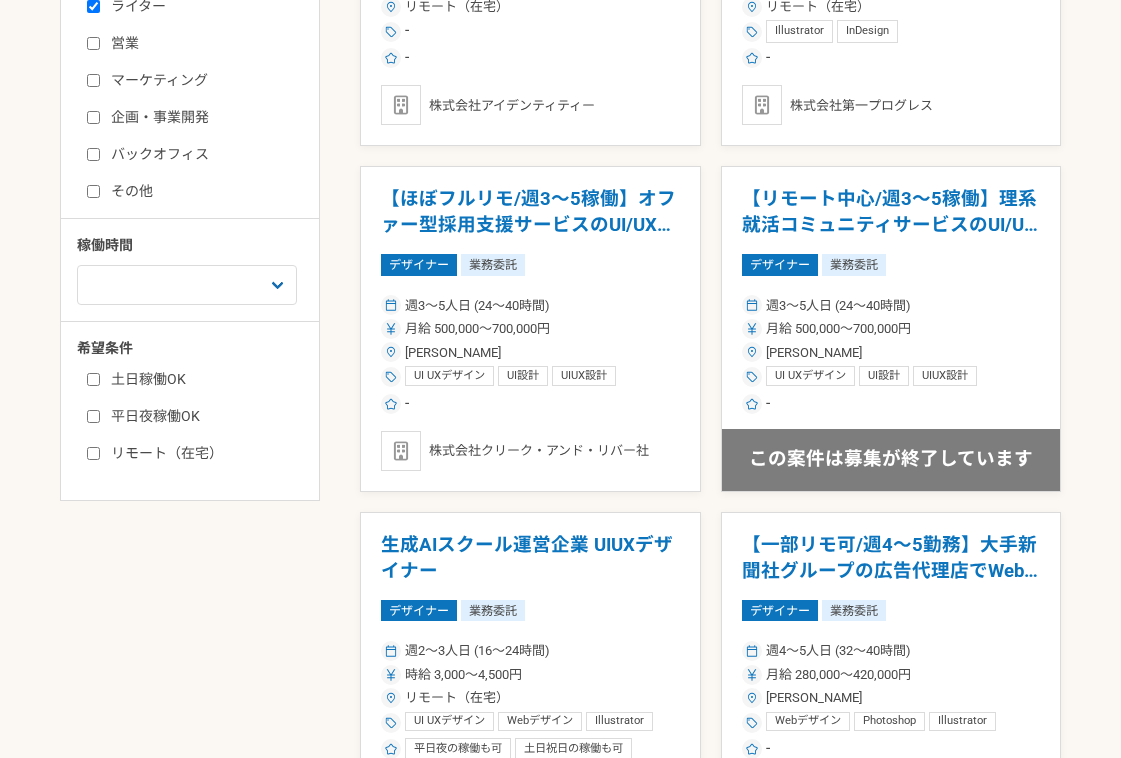 click on "ライター" at bounding box center (202, 6) 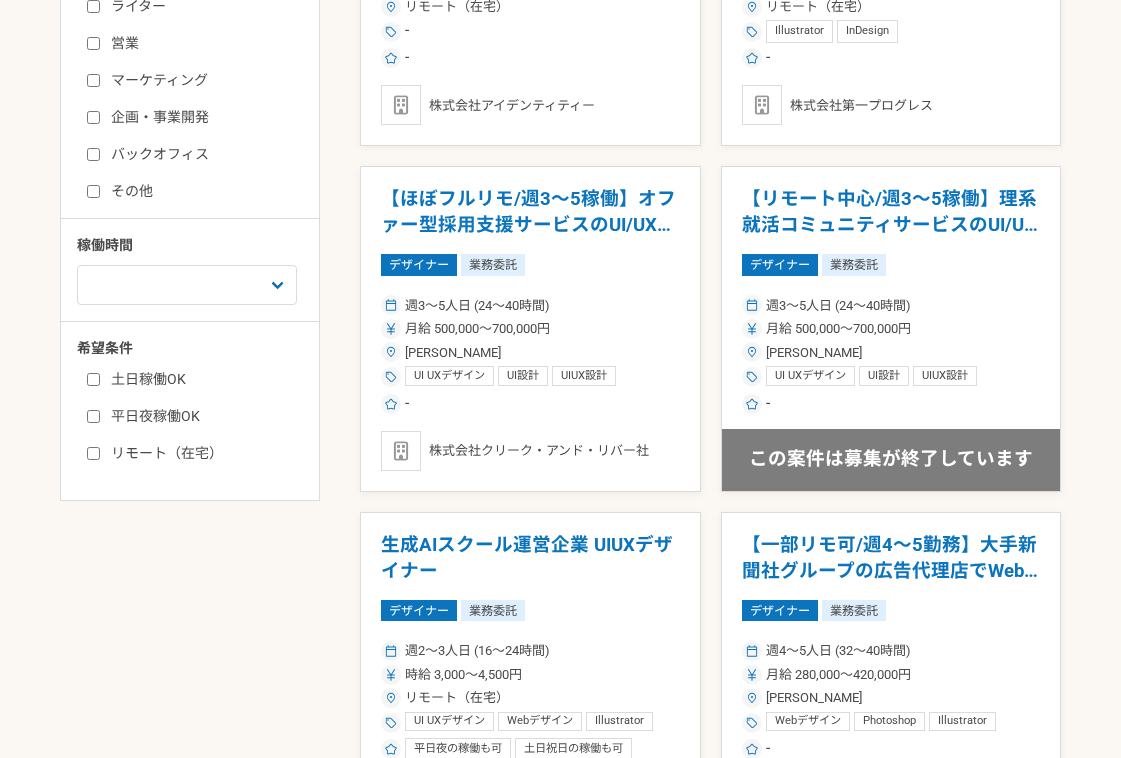 checkbox on "false" 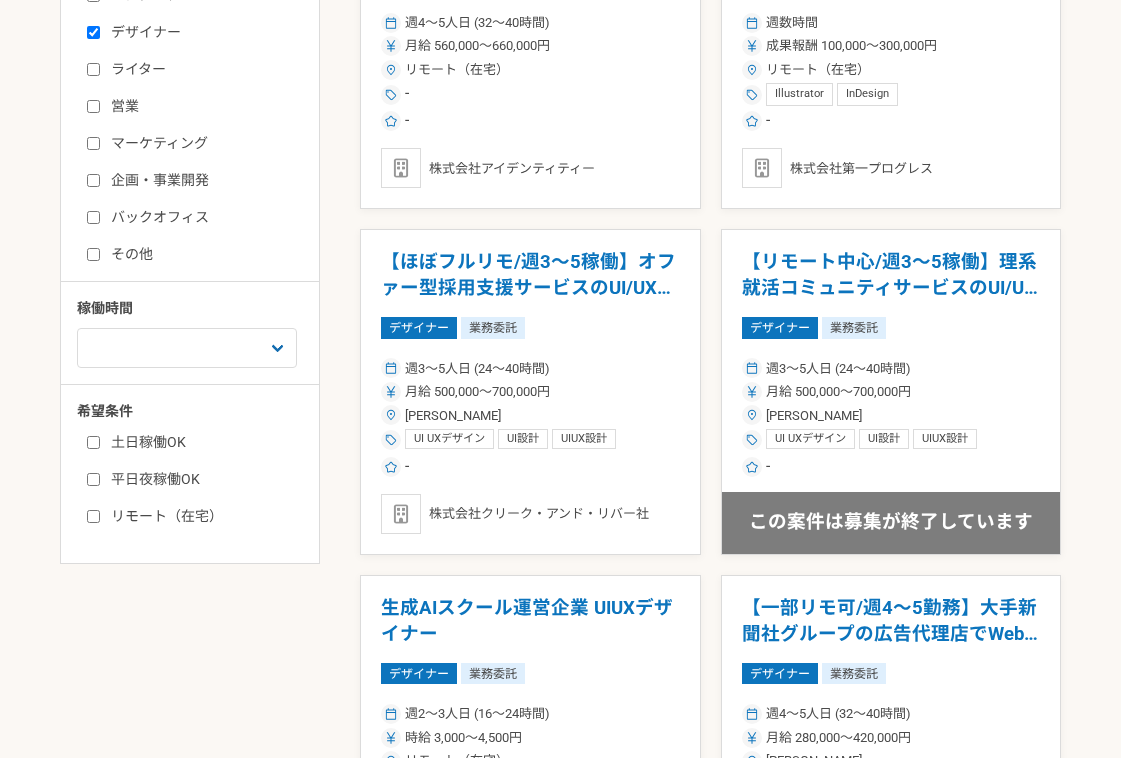 scroll, scrollTop: 653, scrollLeft: 0, axis: vertical 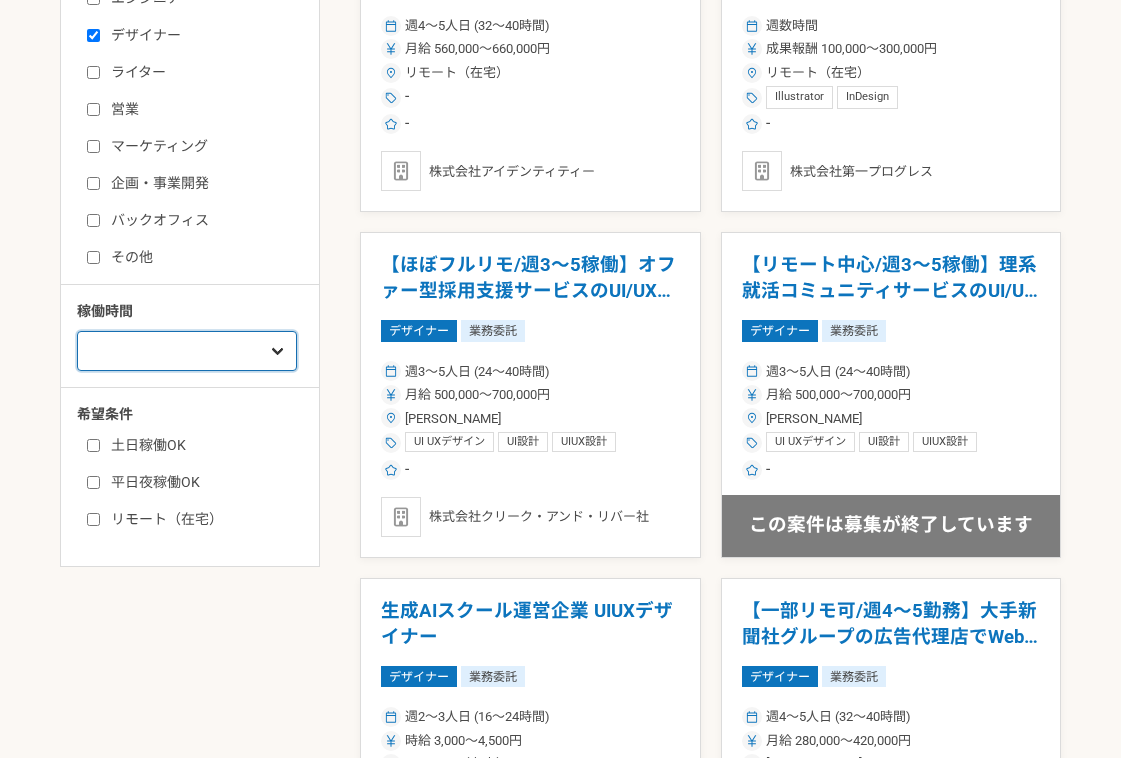 select on "3" 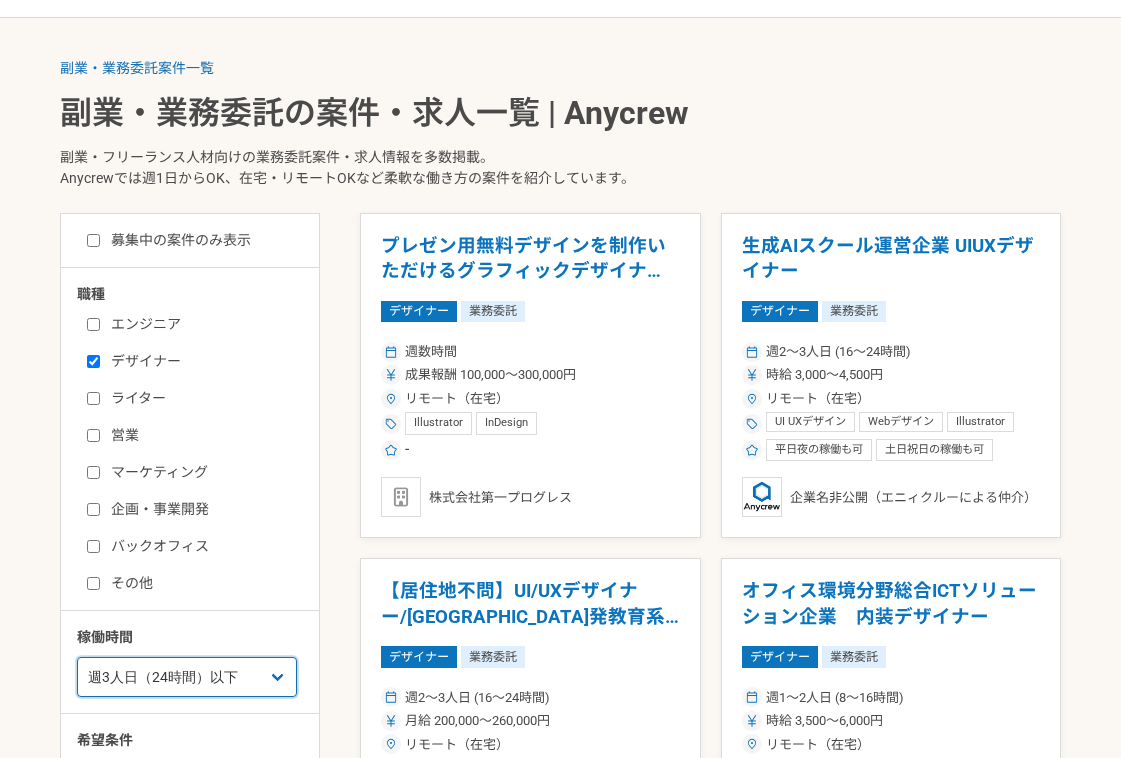 scroll, scrollTop: 313, scrollLeft: 0, axis: vertical 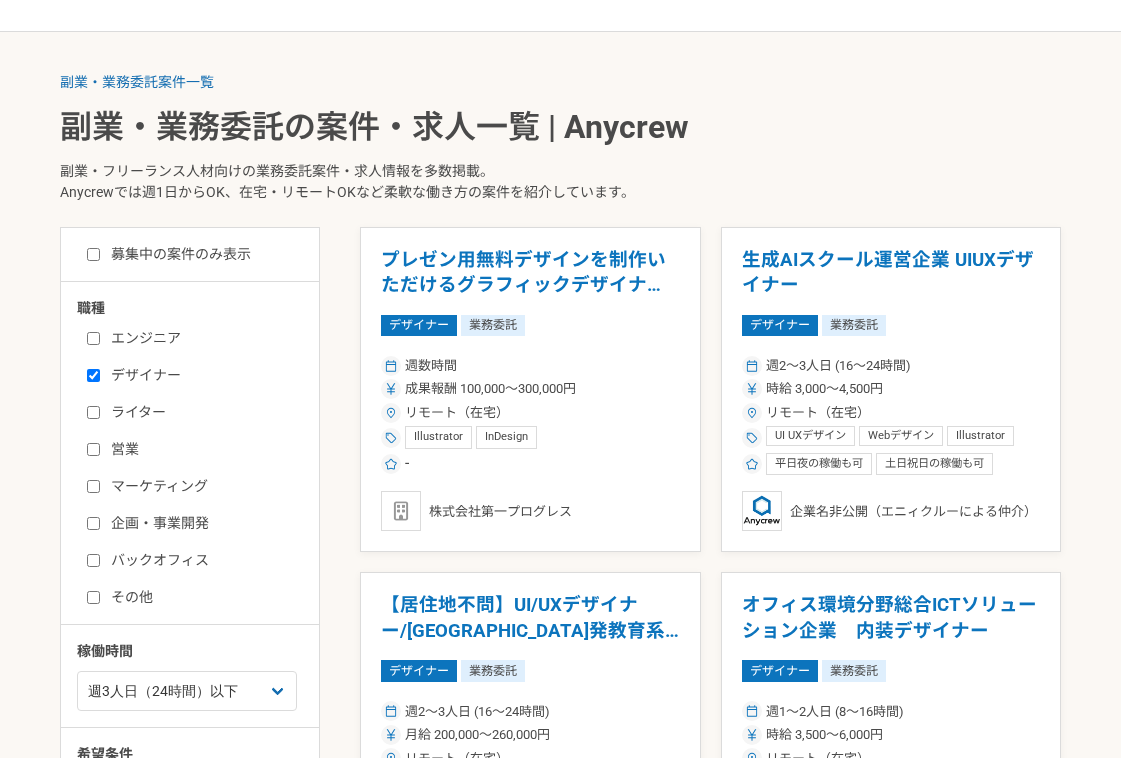 click on "デザイナー" at bounding box center [93, 375] 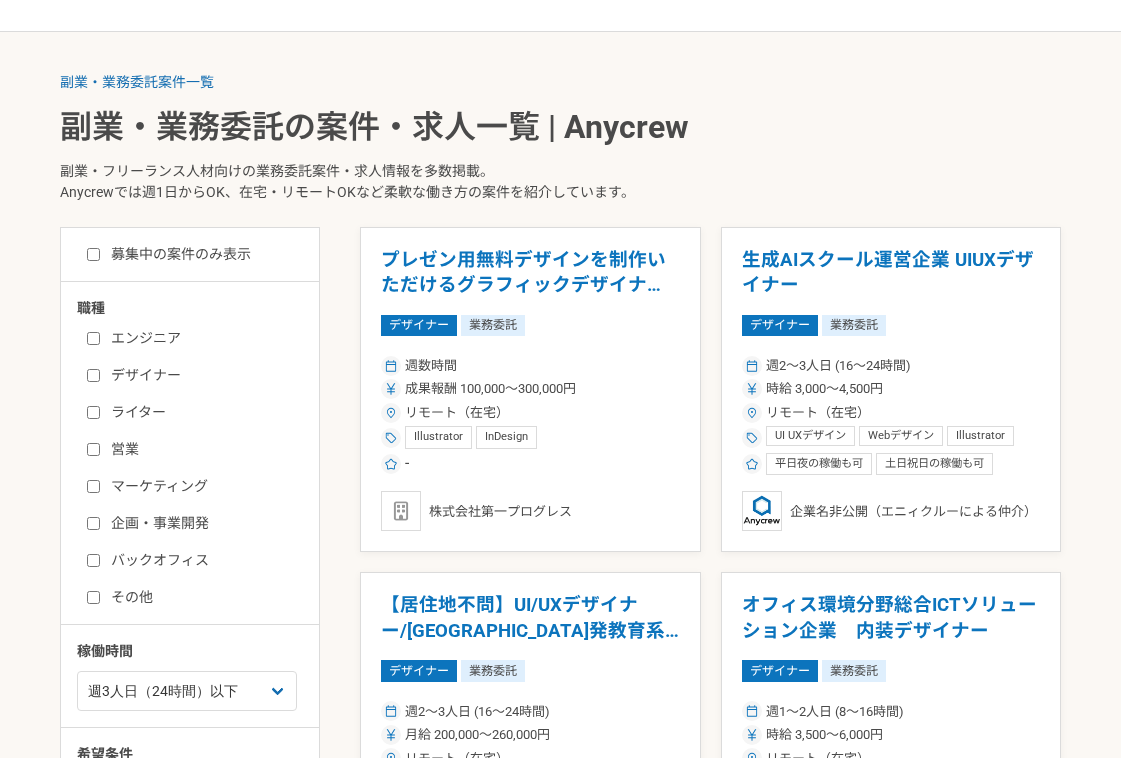 checkbox on "false" 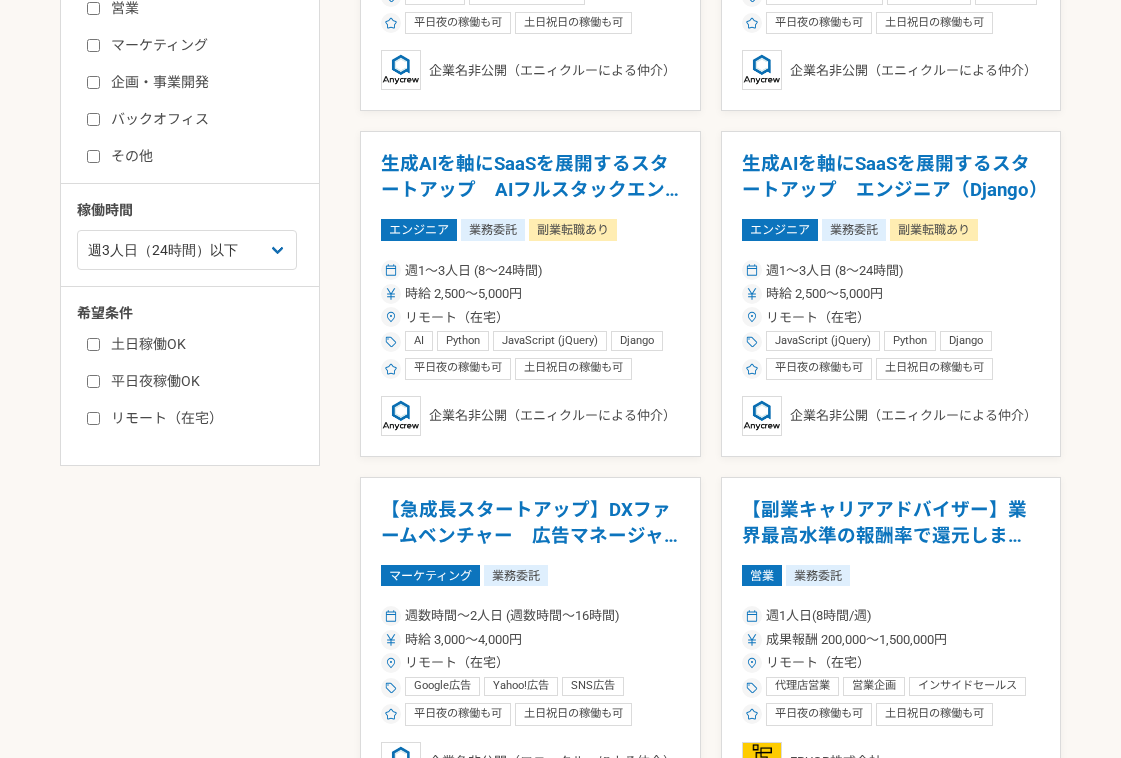 scroll, scrollTop: 753, scrollLeft: 0, axis: vertical 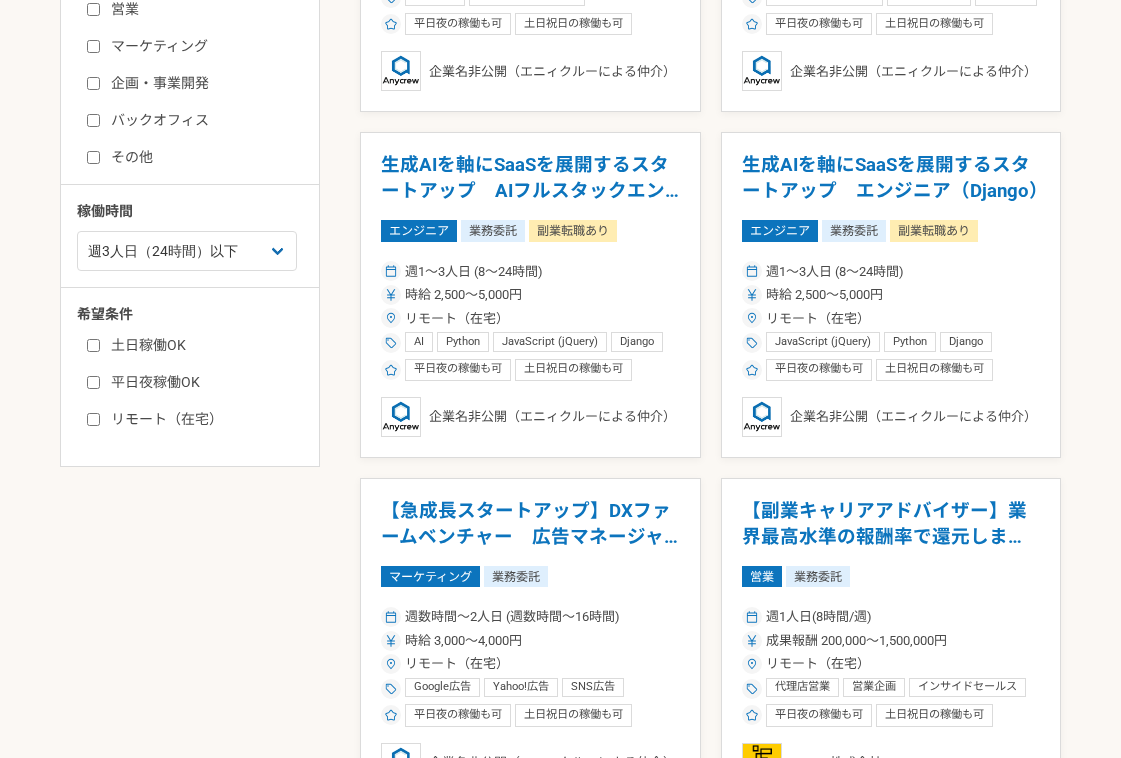 click on "リモート（在宅）" at bounding box center (202, 419) 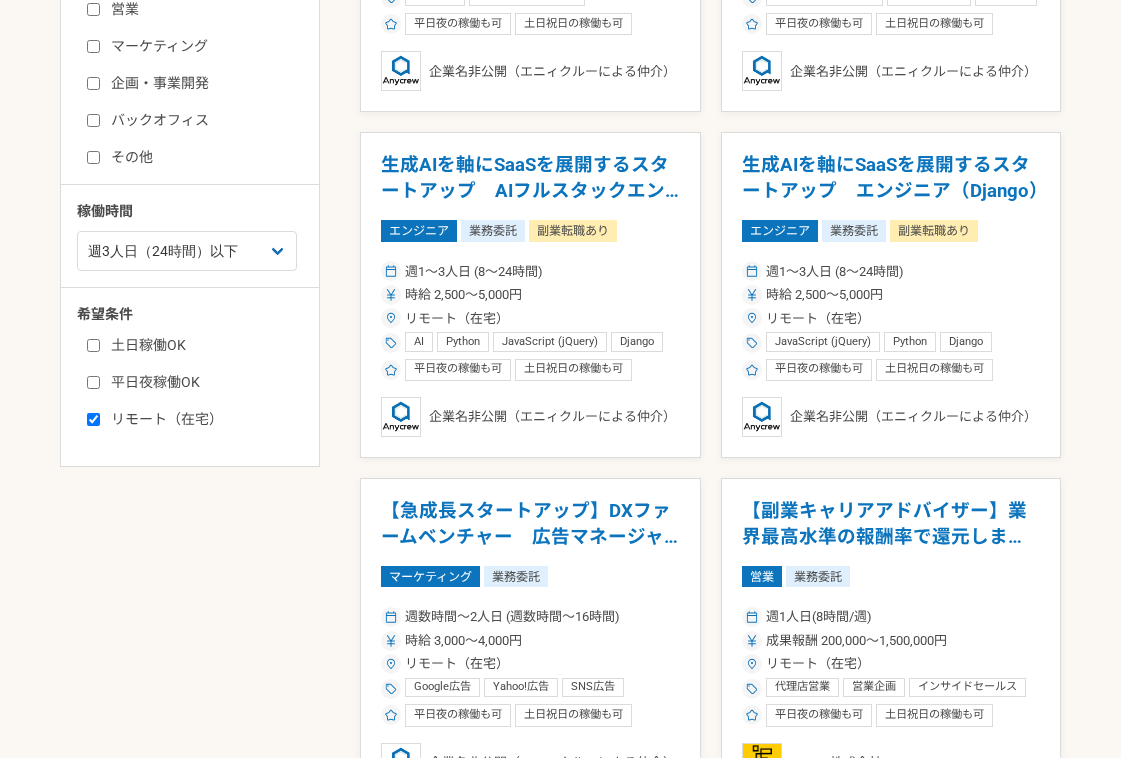 checkbox on "true" 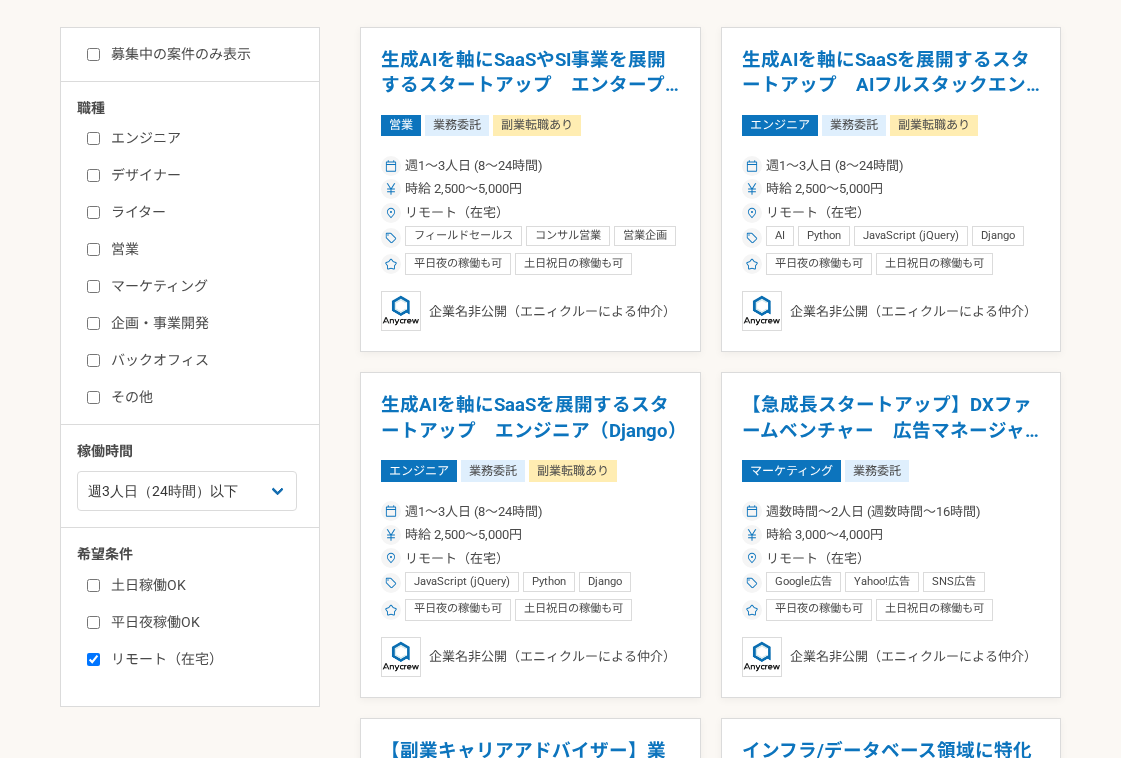 scroll, scrollTop: 517, scrollLeft: 0, axis: vertical 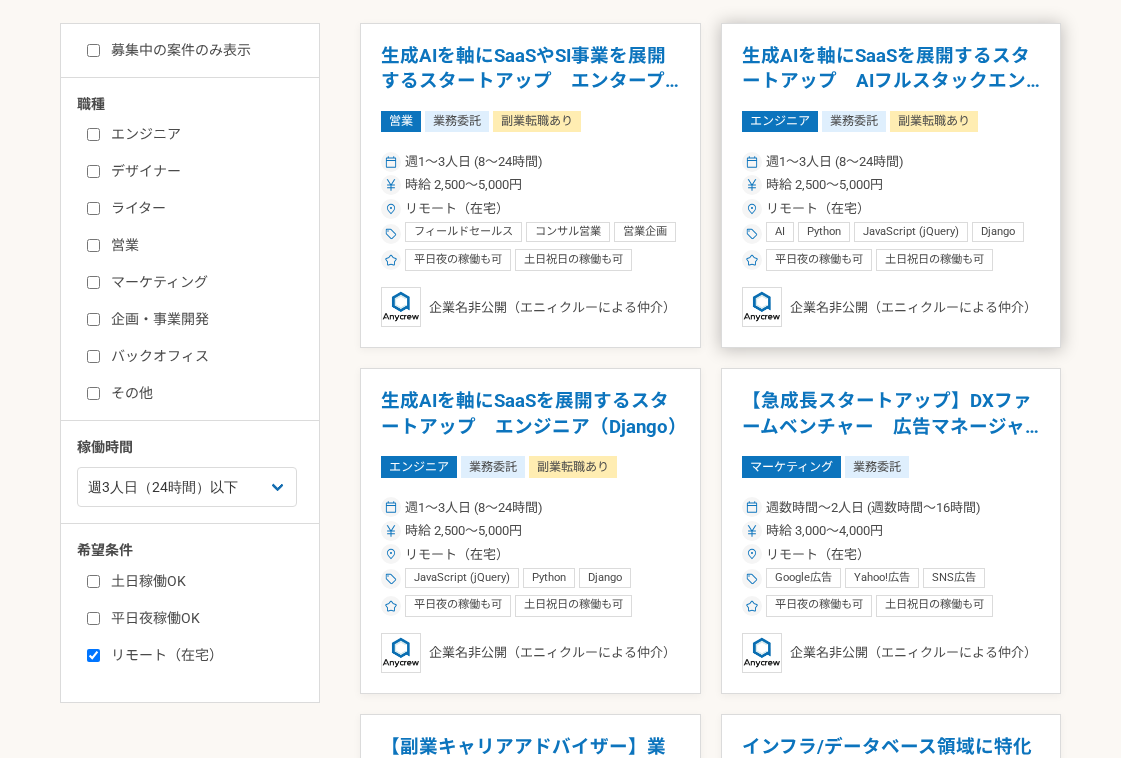 click on "週1〜3人日 (8〜24時間)" at bounding box center [891, 162] 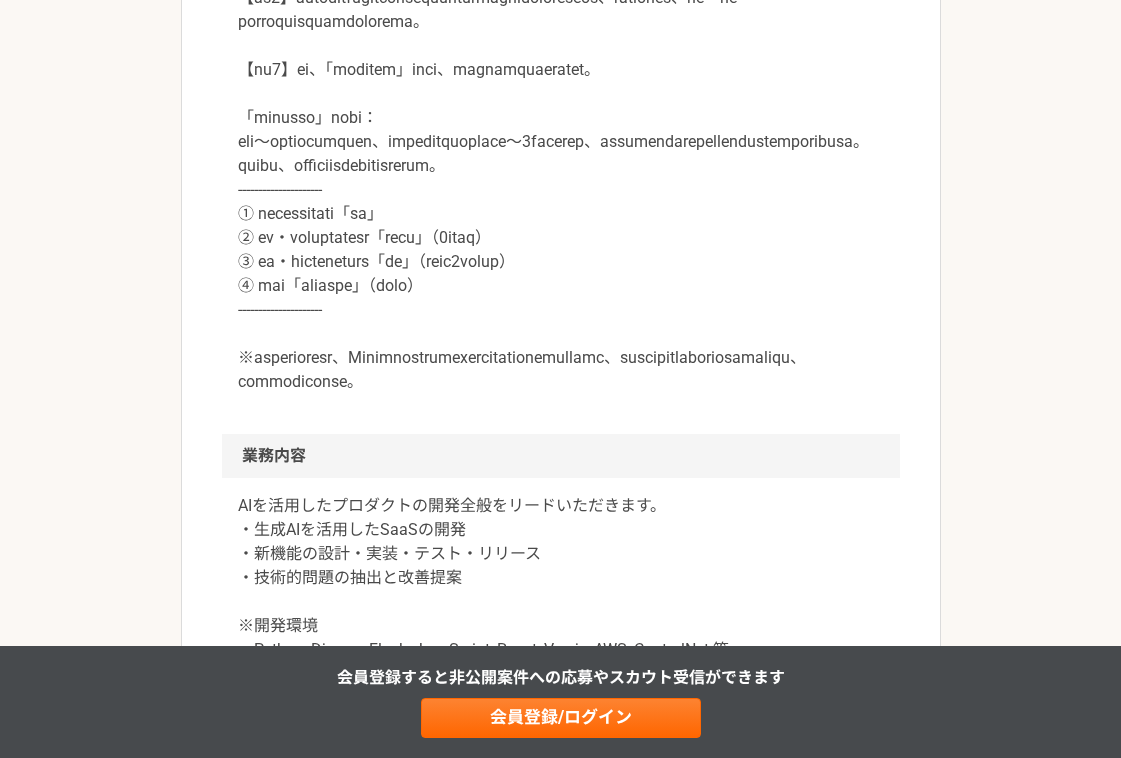 scroll, scrollTop: 1174, scrollLeft: 0, axis: vertical 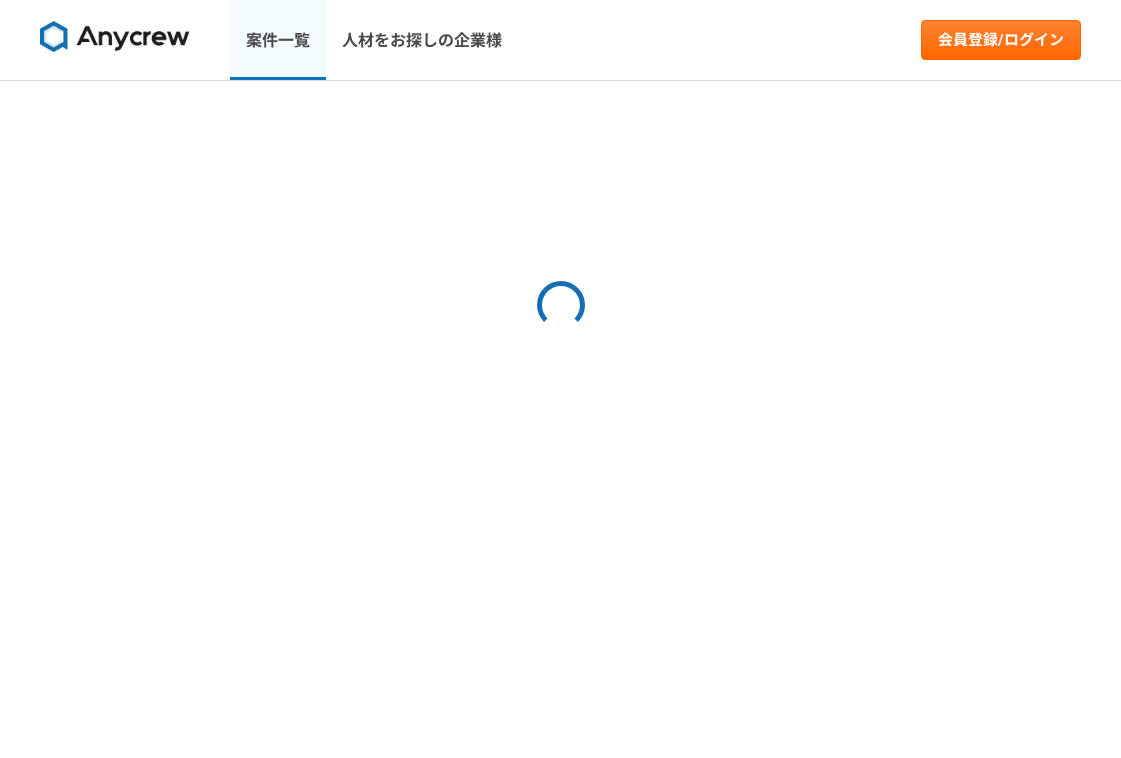 select on "3" 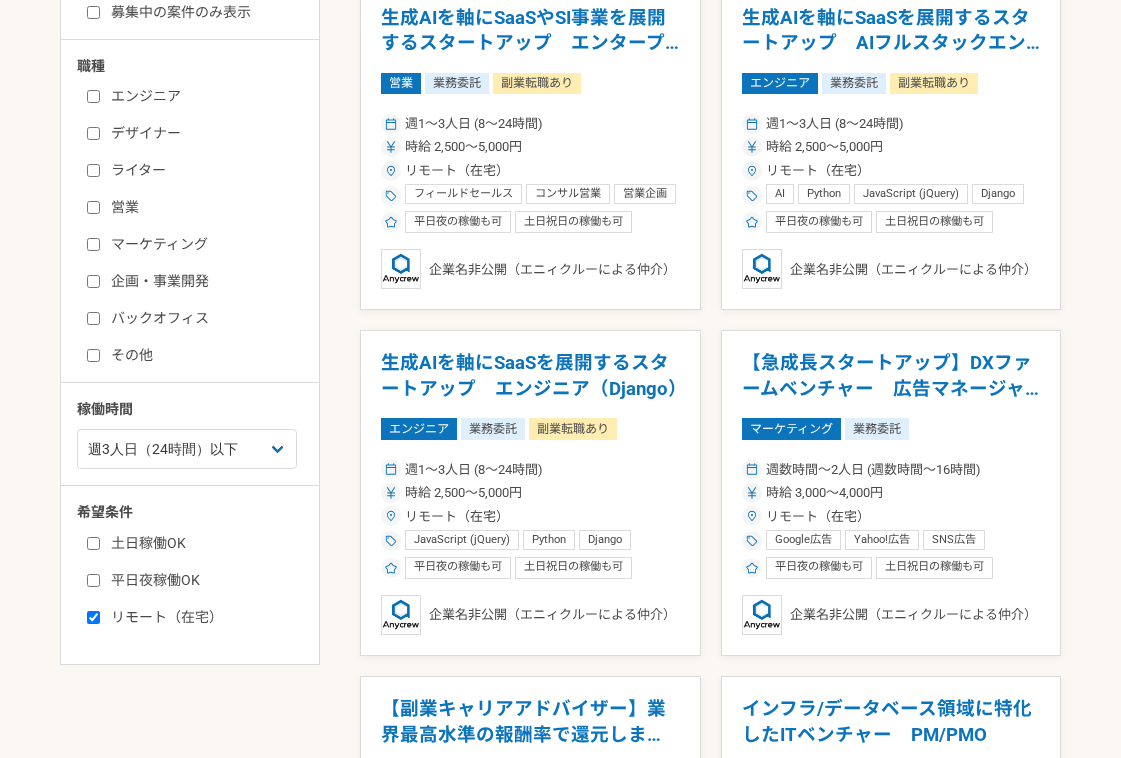 scroll, scrollTop: 753, scrollLeft: 0, axis: vertical 